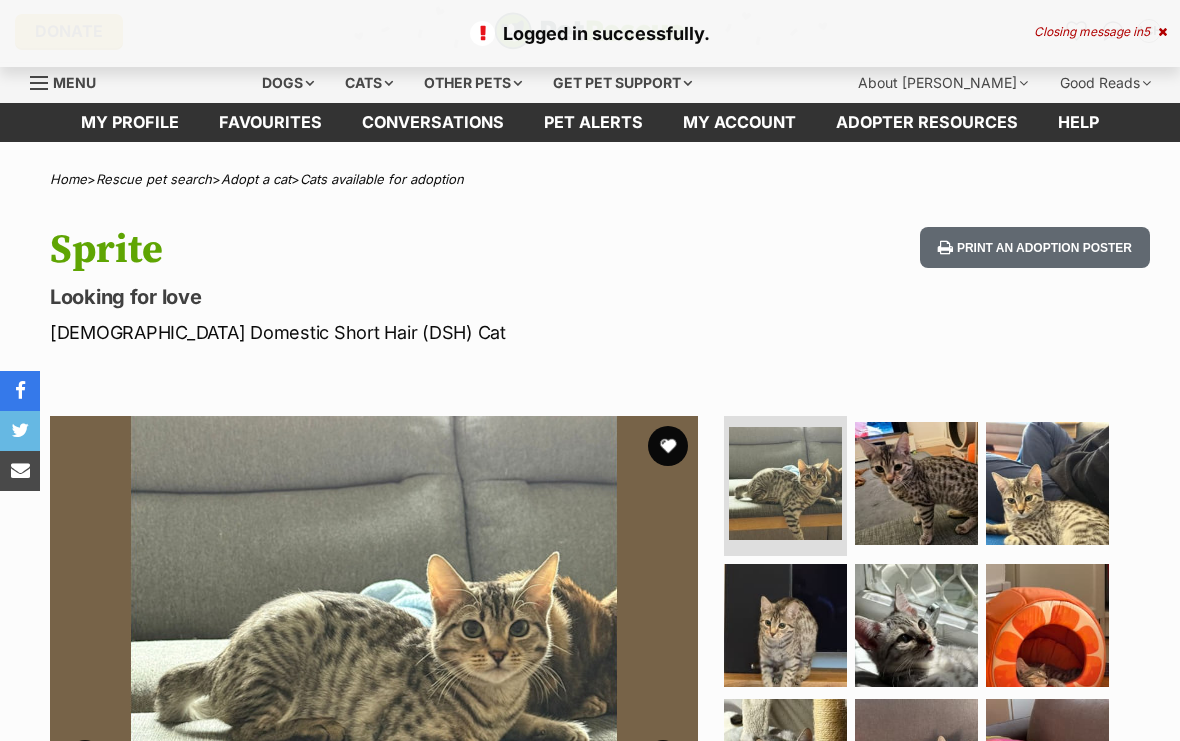 scroll, scrollTop: 0, scrollLeft: 0, axis: both 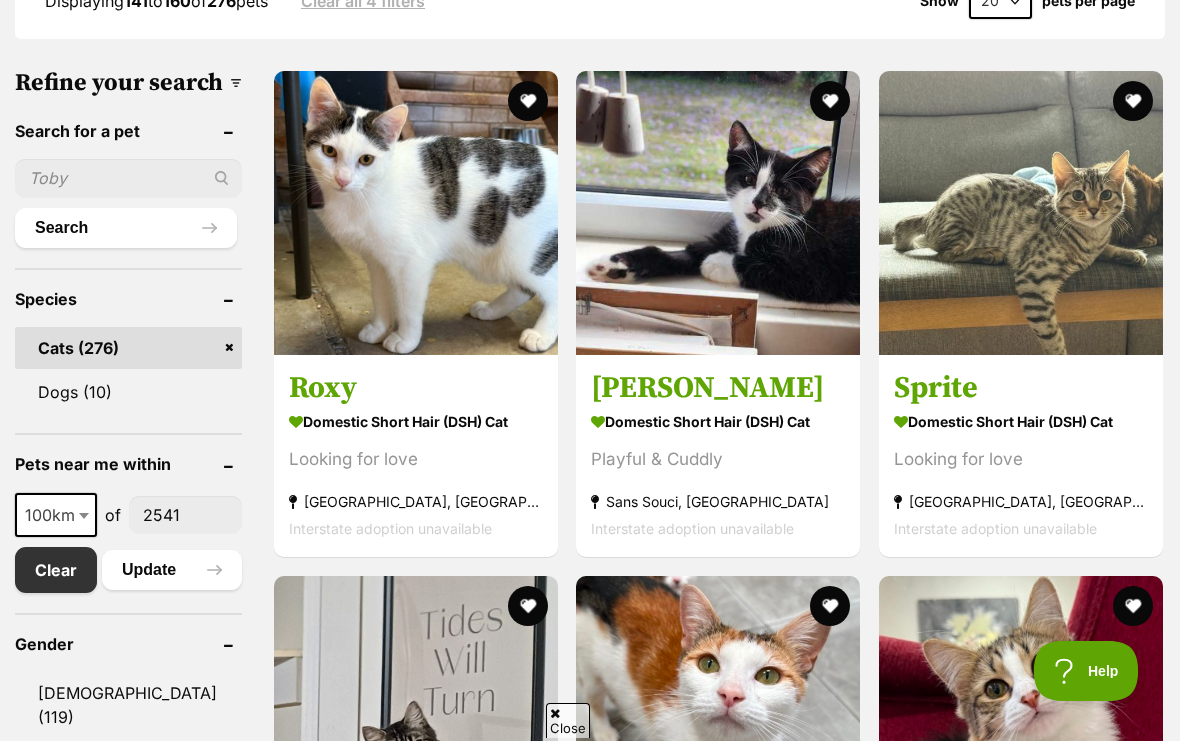 click at bounding box center (1133, 101) 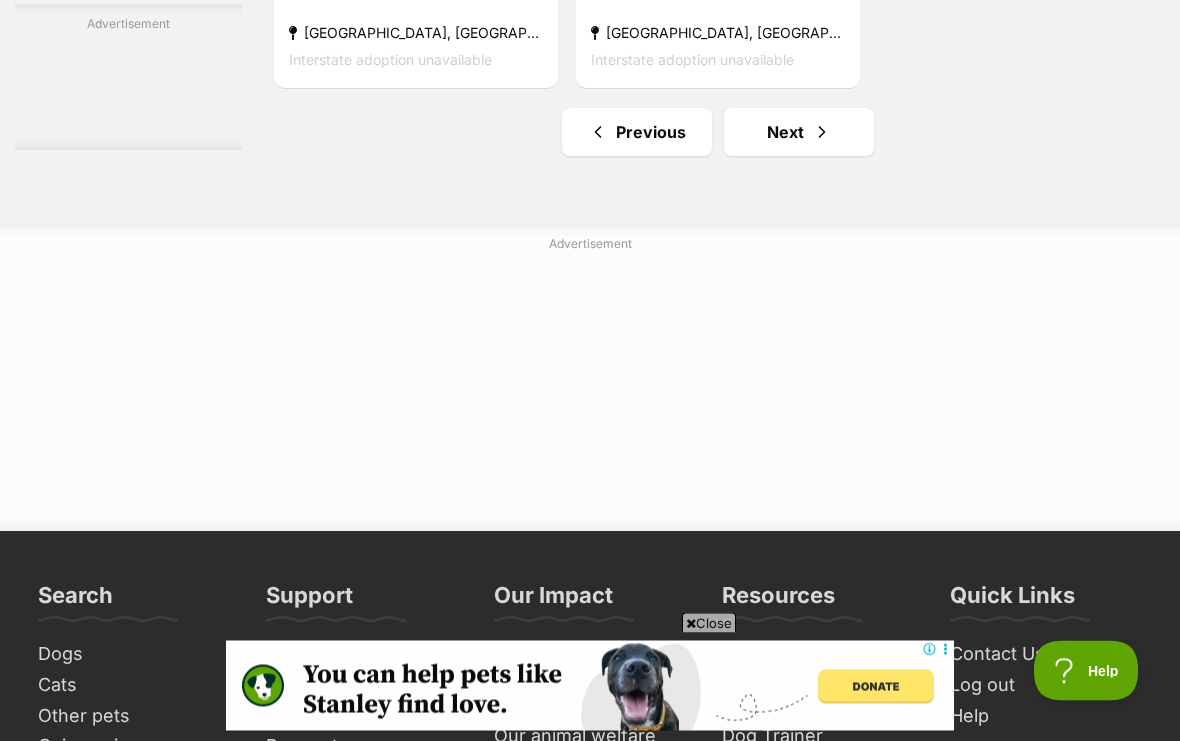 scroll, scrollTop: 4698, scrollLeft: 0, axis: vertical 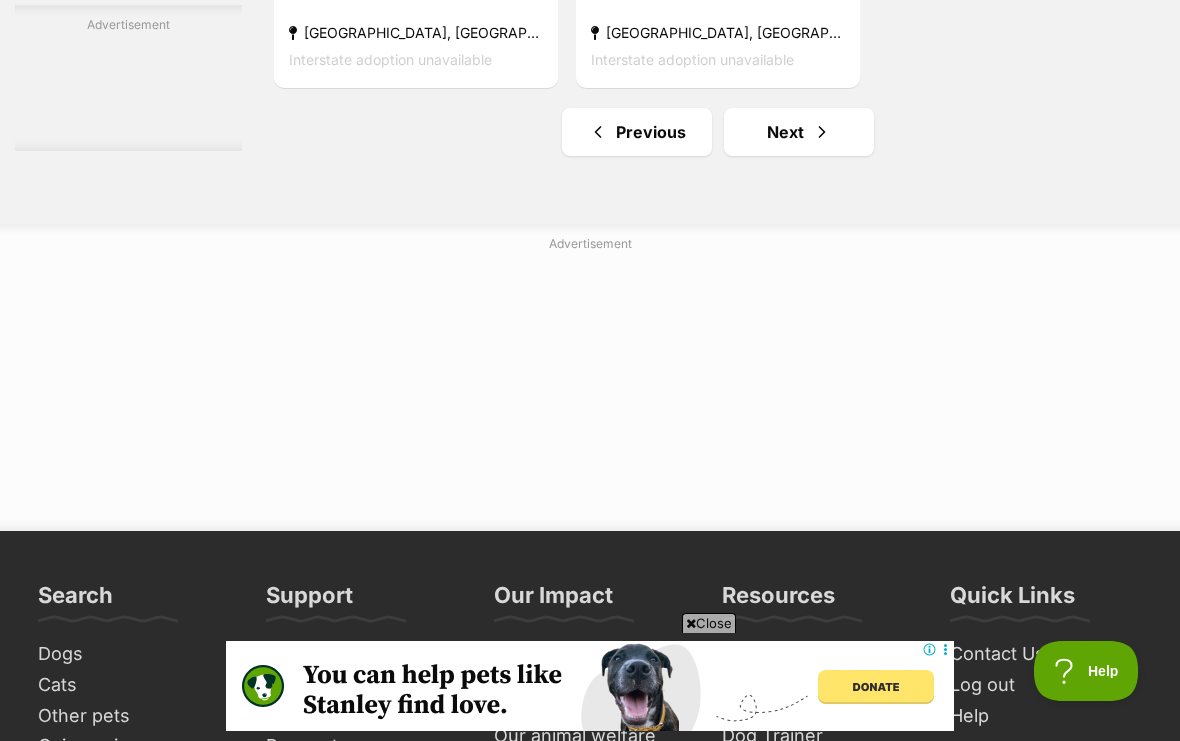 click at bounding box center [822, 132] 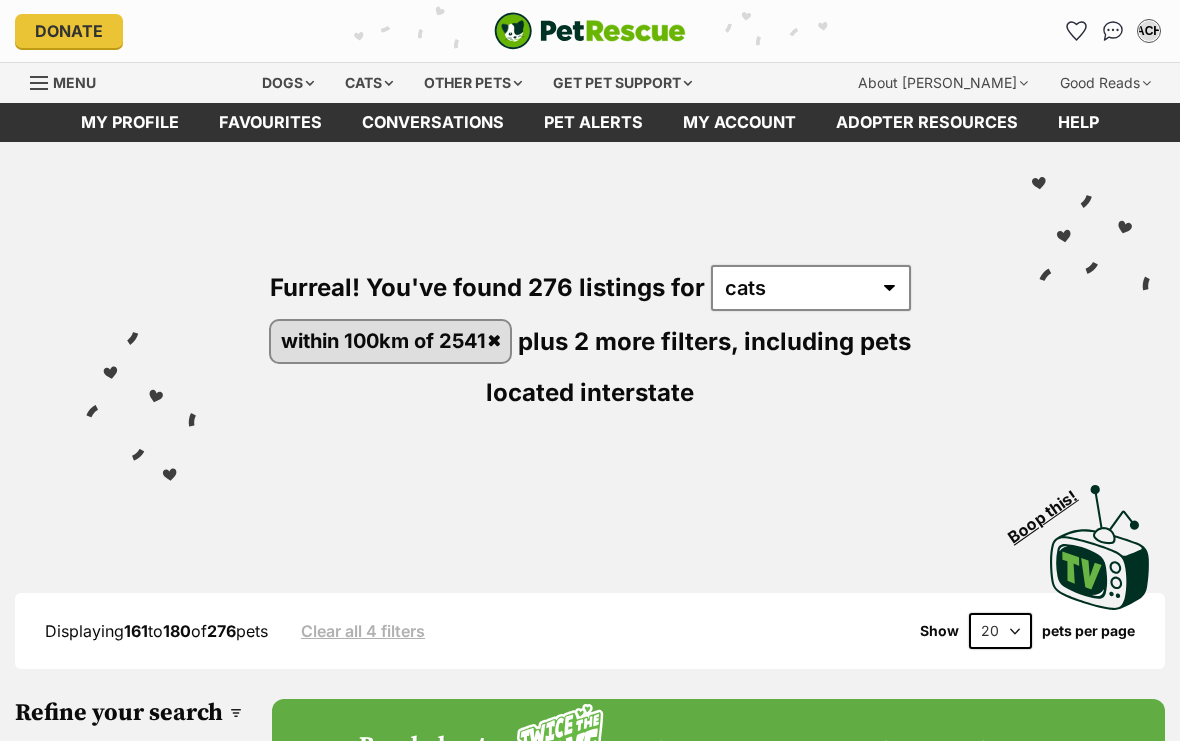 scroll, scrollTop: 0, scrollLeft: 0, axis: both 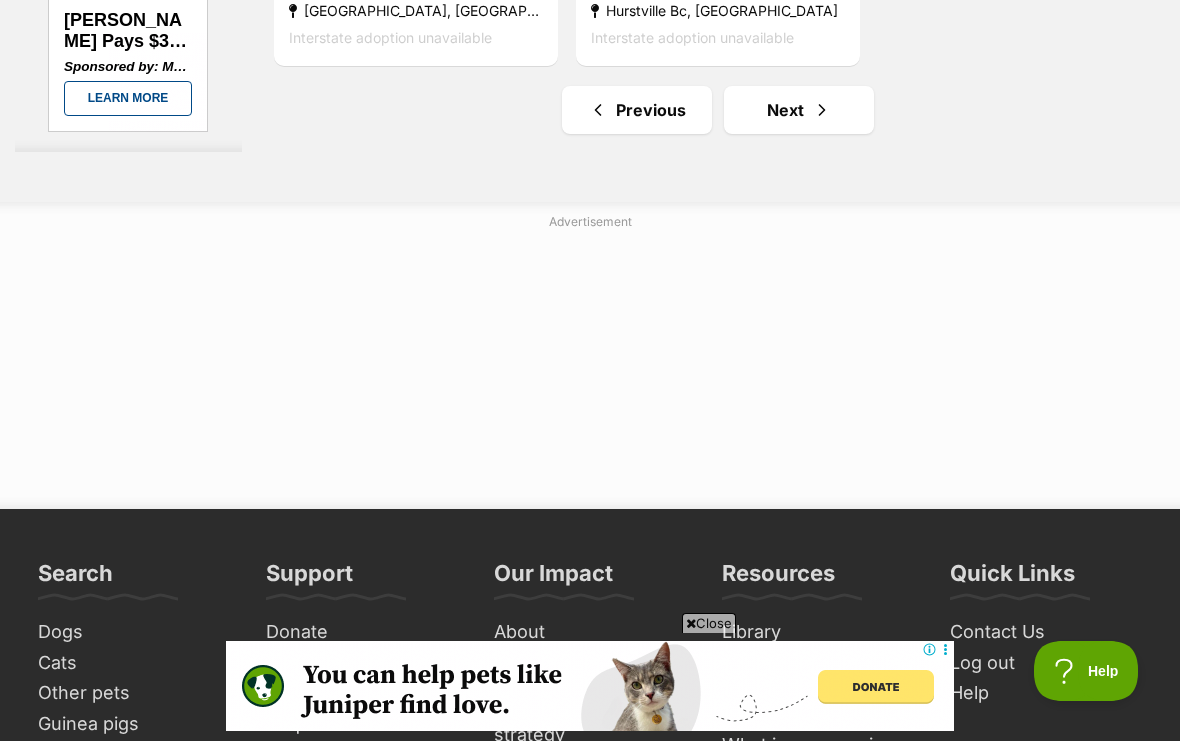 click at bounding box center (822, 110) 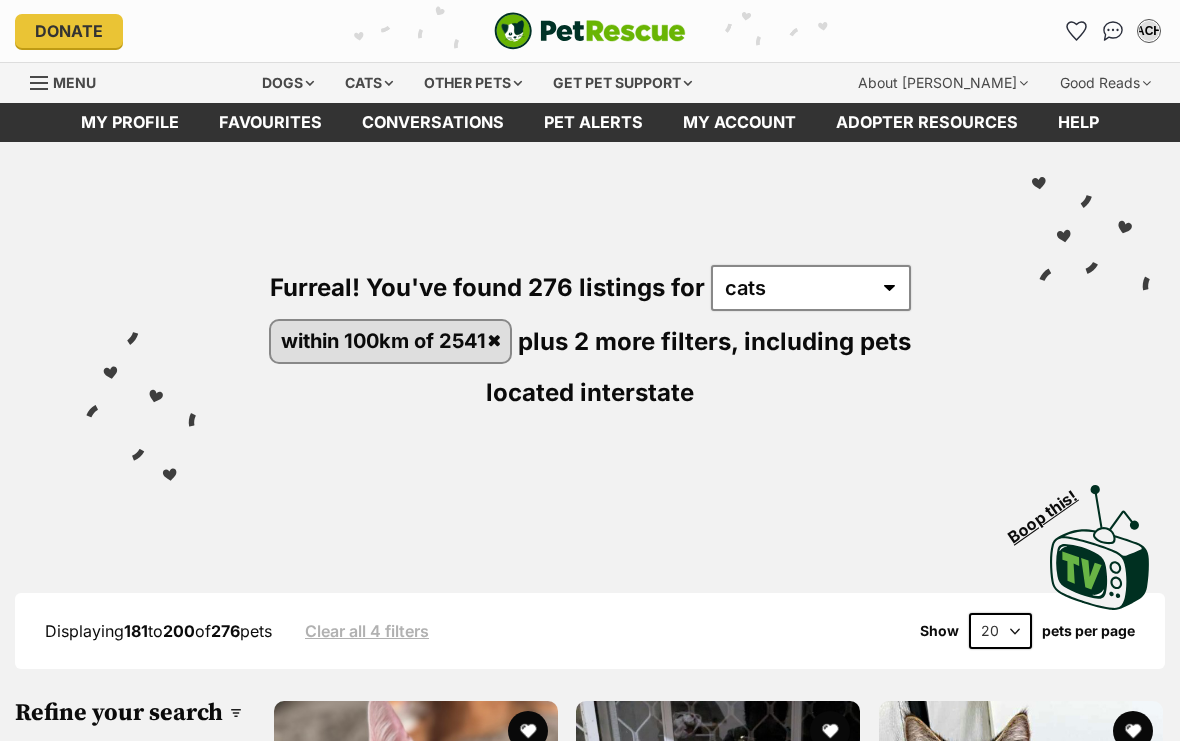 scroll, scrollTop: 64, scrollLeft: 0, axis: vertical 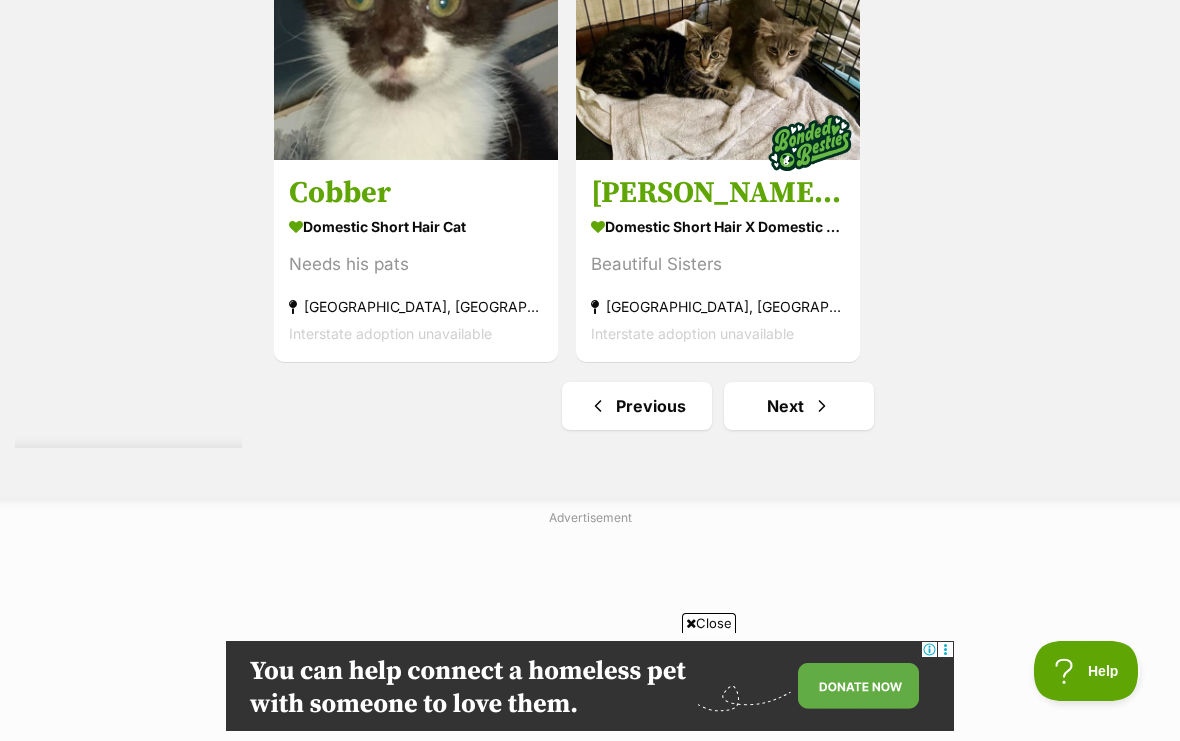 click at bounding box center [822, 406] 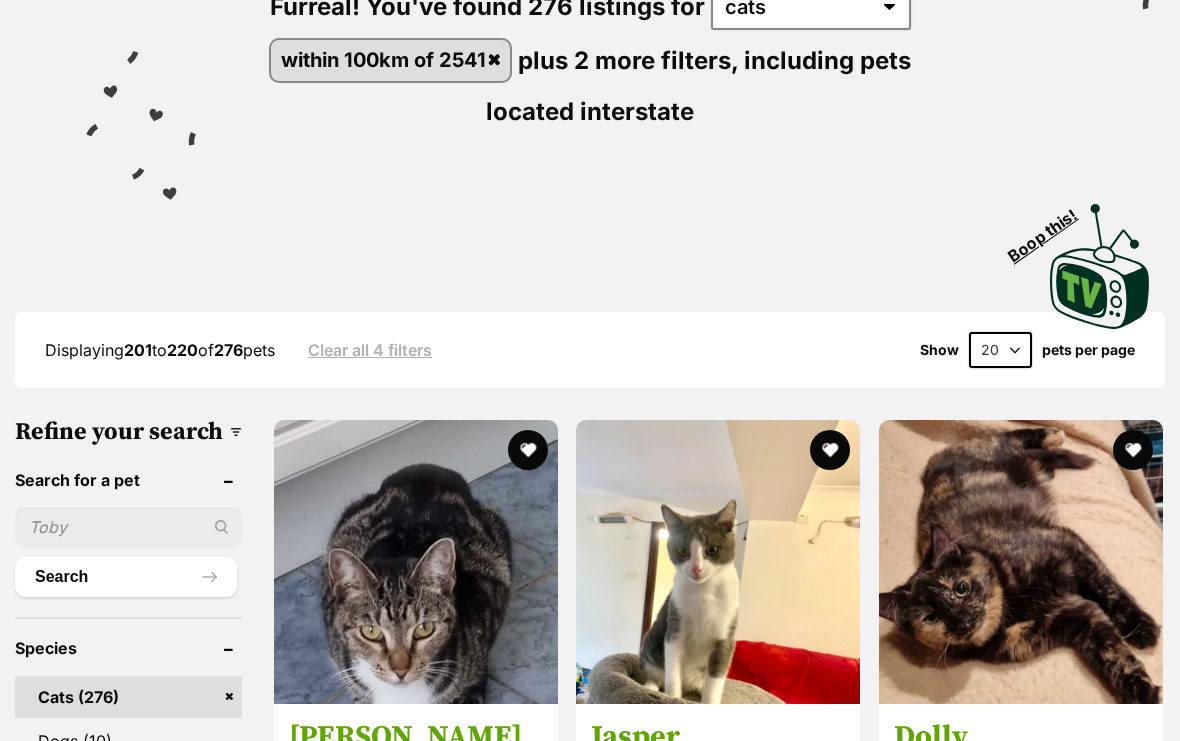 scroll, scrollTop: 0, scrollLeft: 0, axis: both 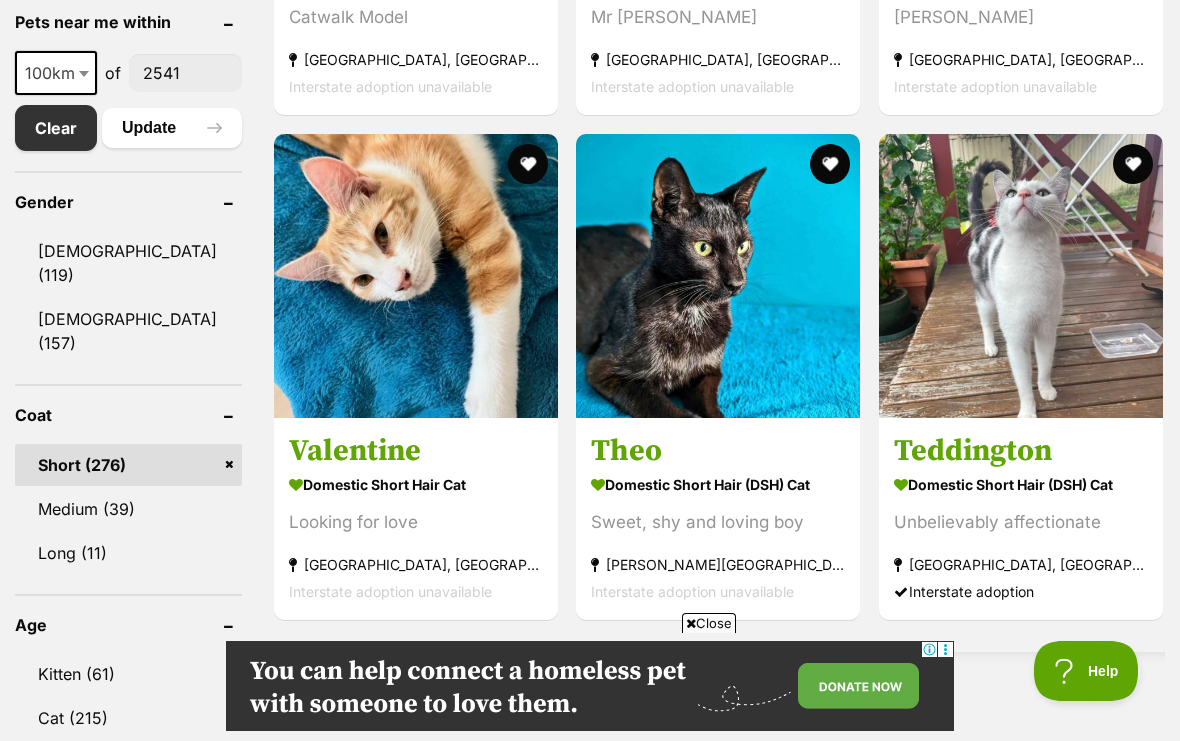 click at bounding box center [718, 276] 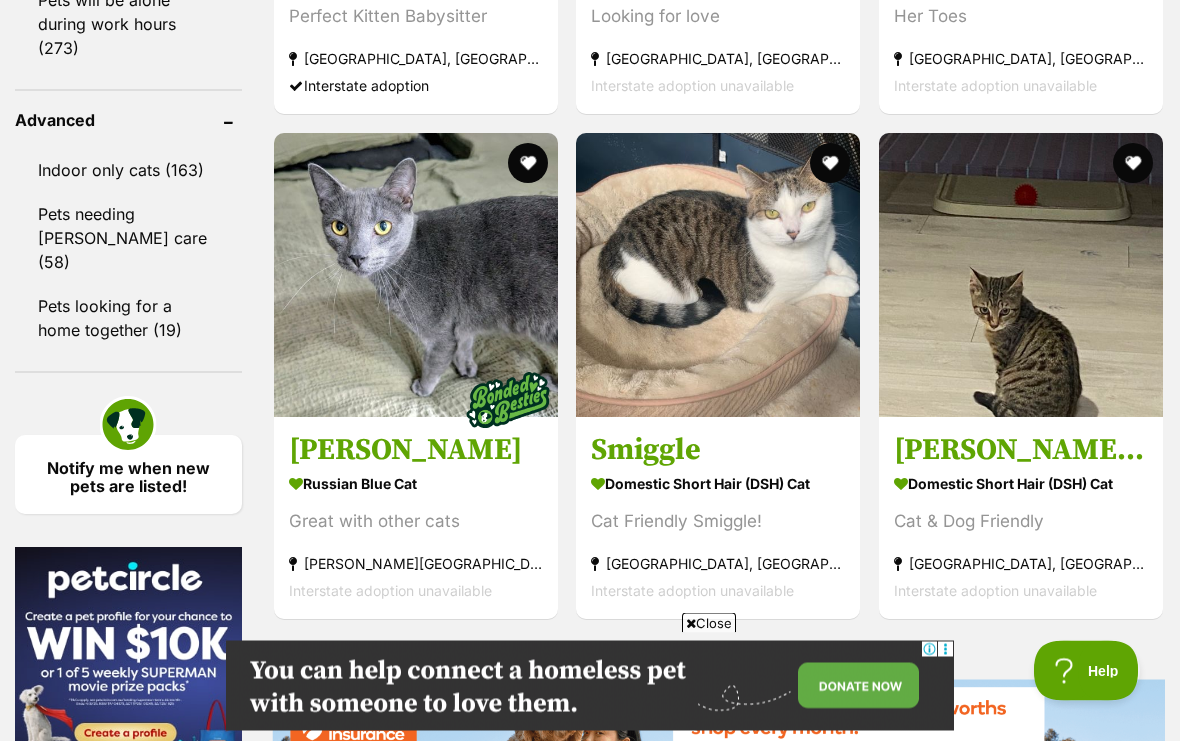 scroll, scrollTop: 2276, scrollLeft: 0, axis: vertical 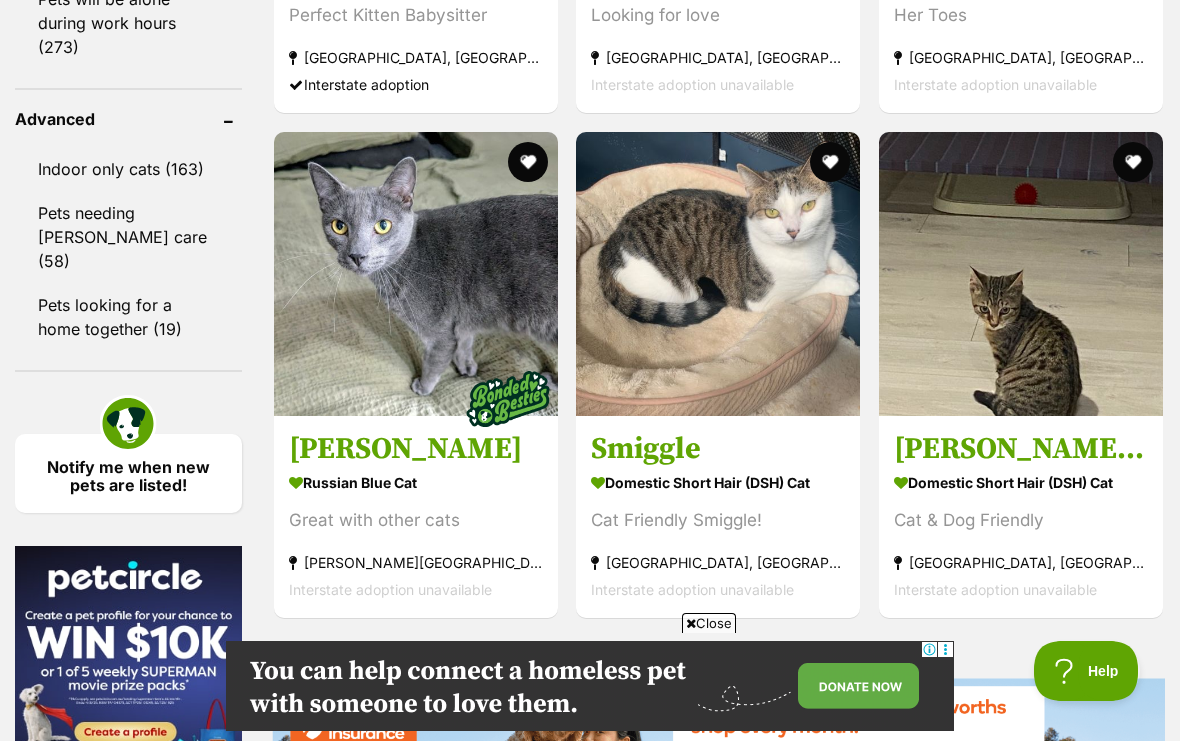 click at bounding box center (416, 274) 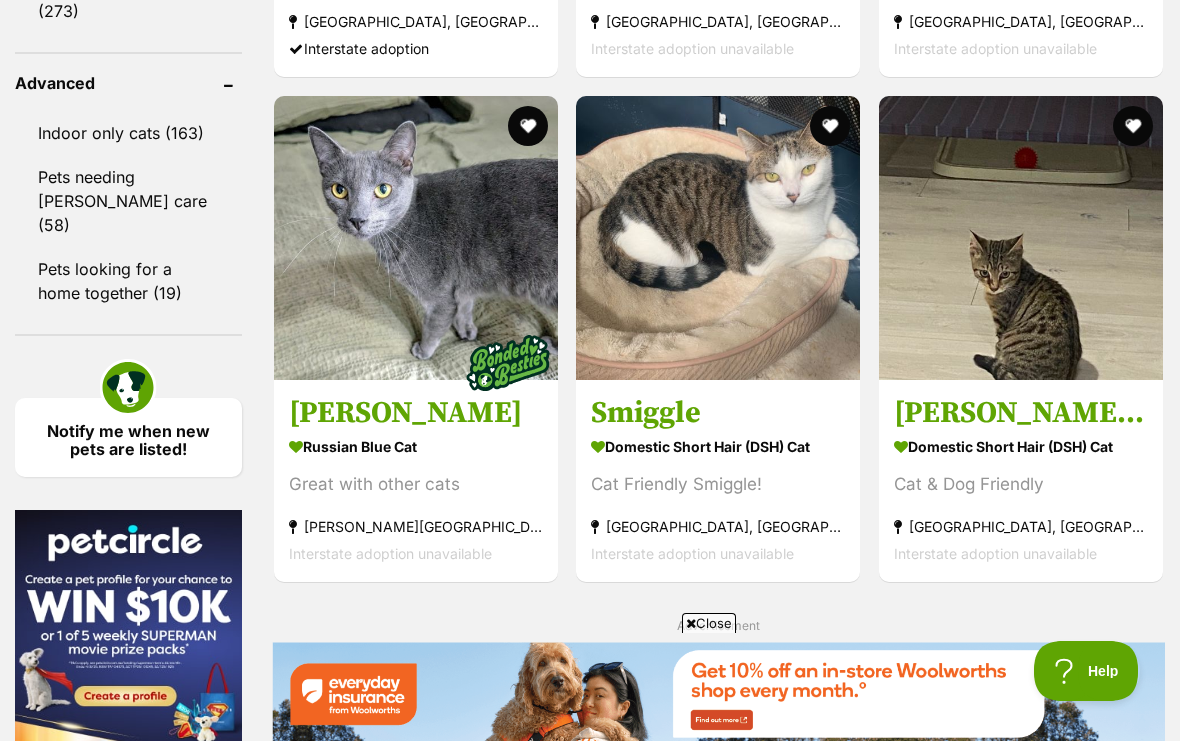 click at bounding box center (527, 126) 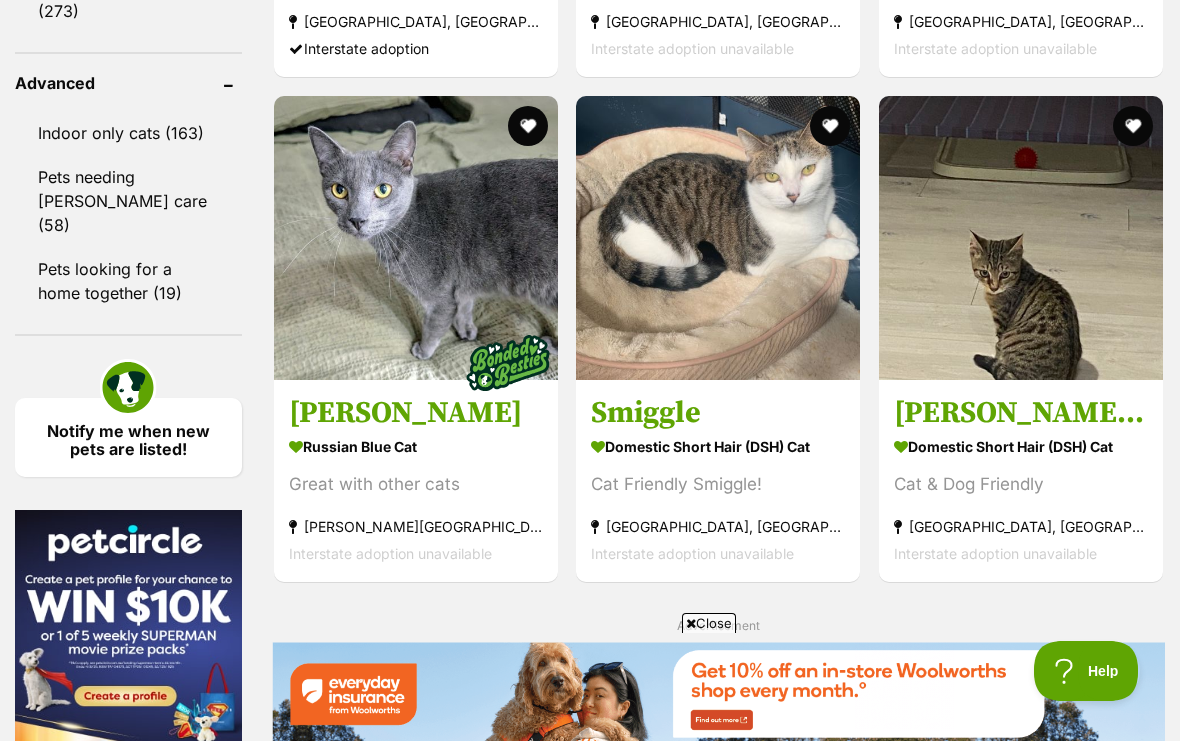 scroll, scrollTop: 0, scrollLeft: 0, axis: both 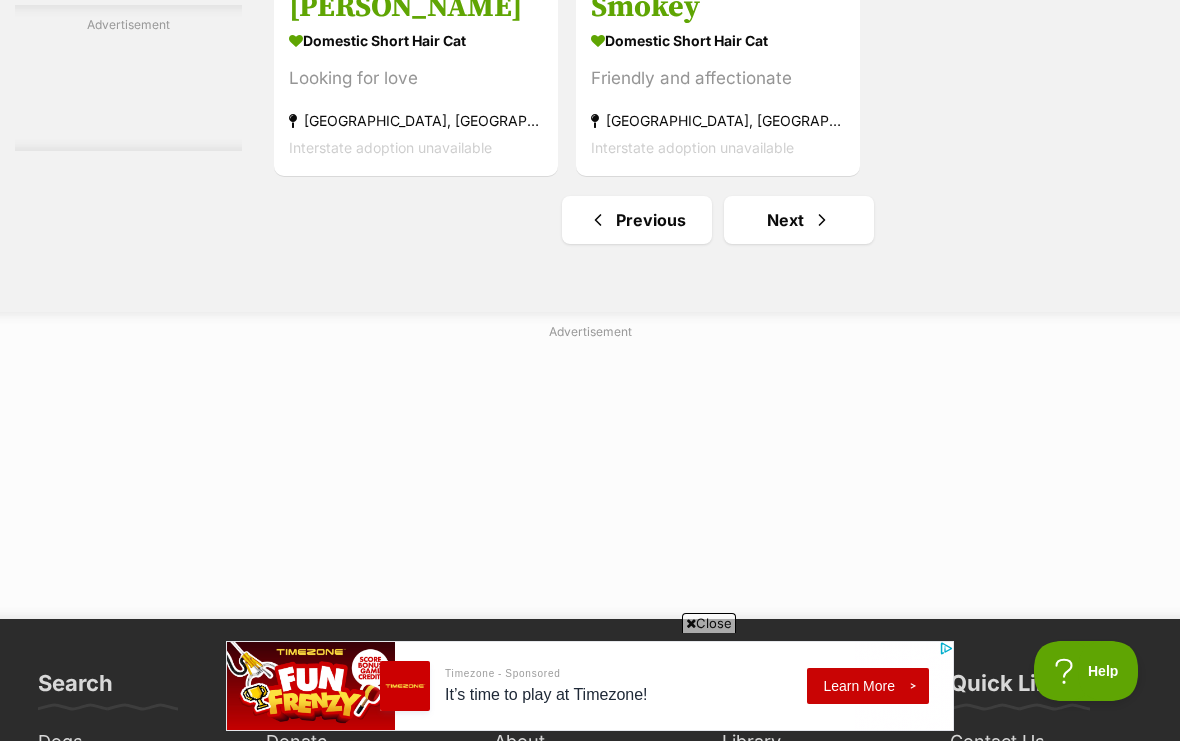 click at bounding box center (822, 220) 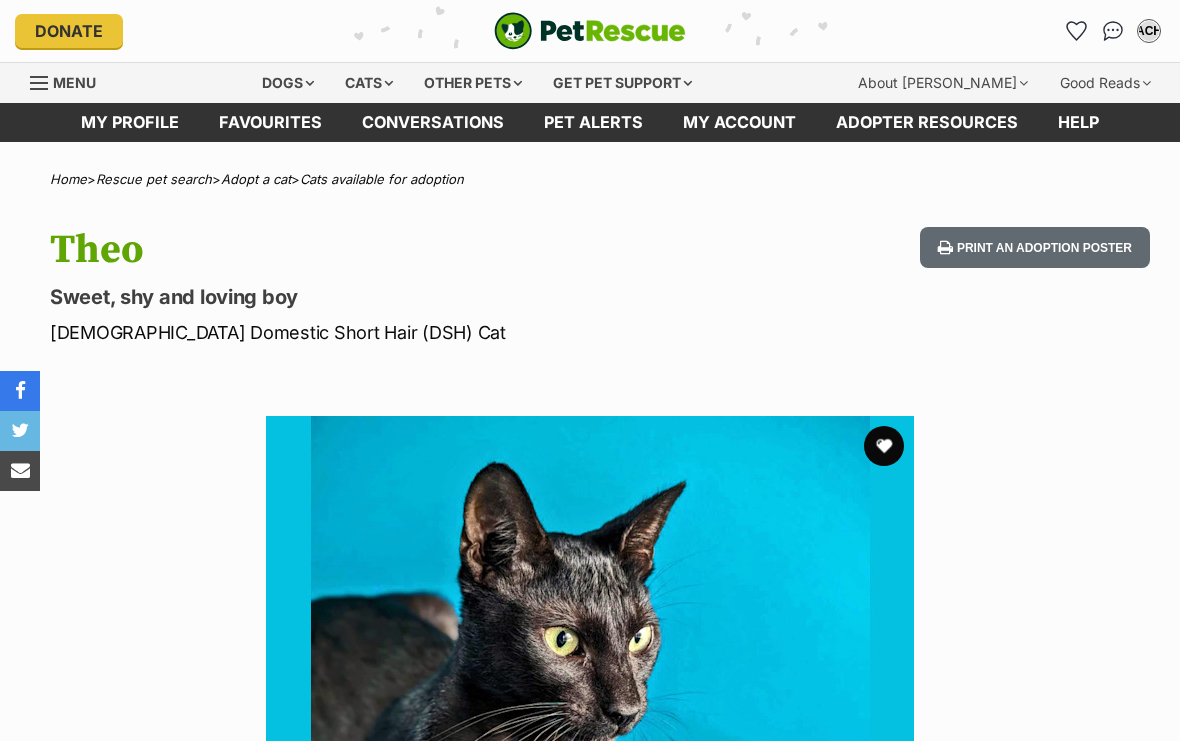 scroll, scrollTop: 0, scrollLeft: 0, axis: both 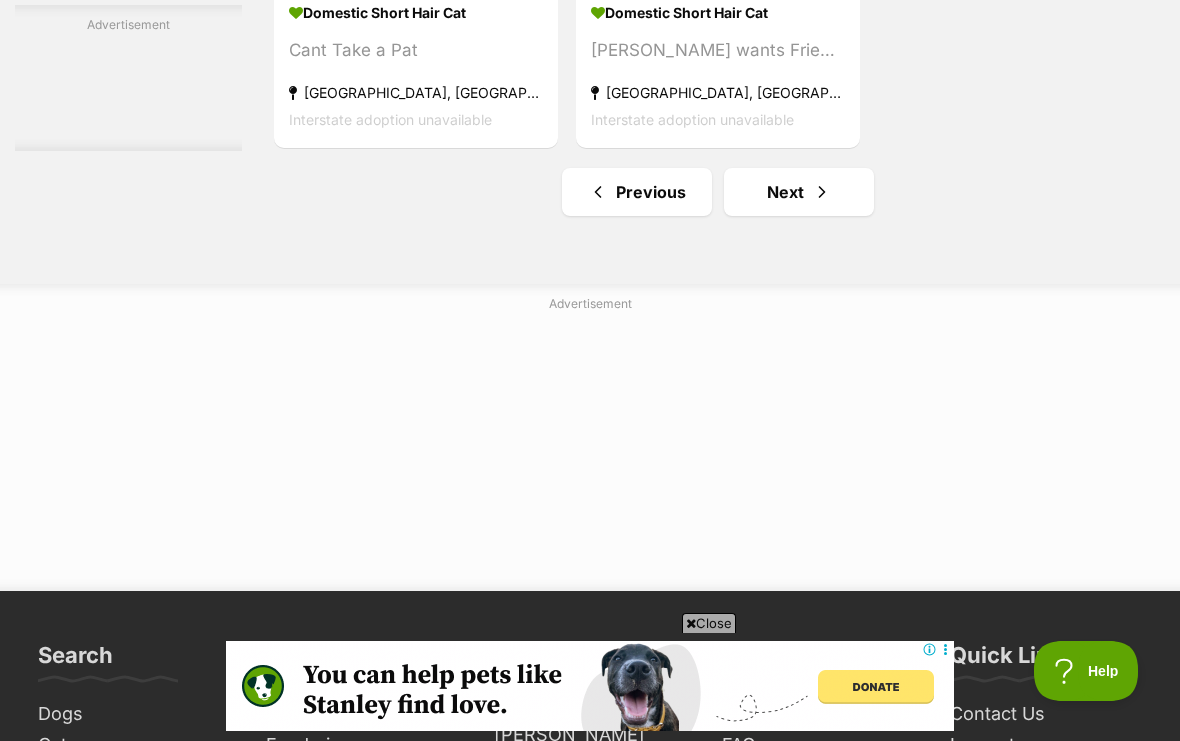 click on "Next" at bounding box center (799, 192) 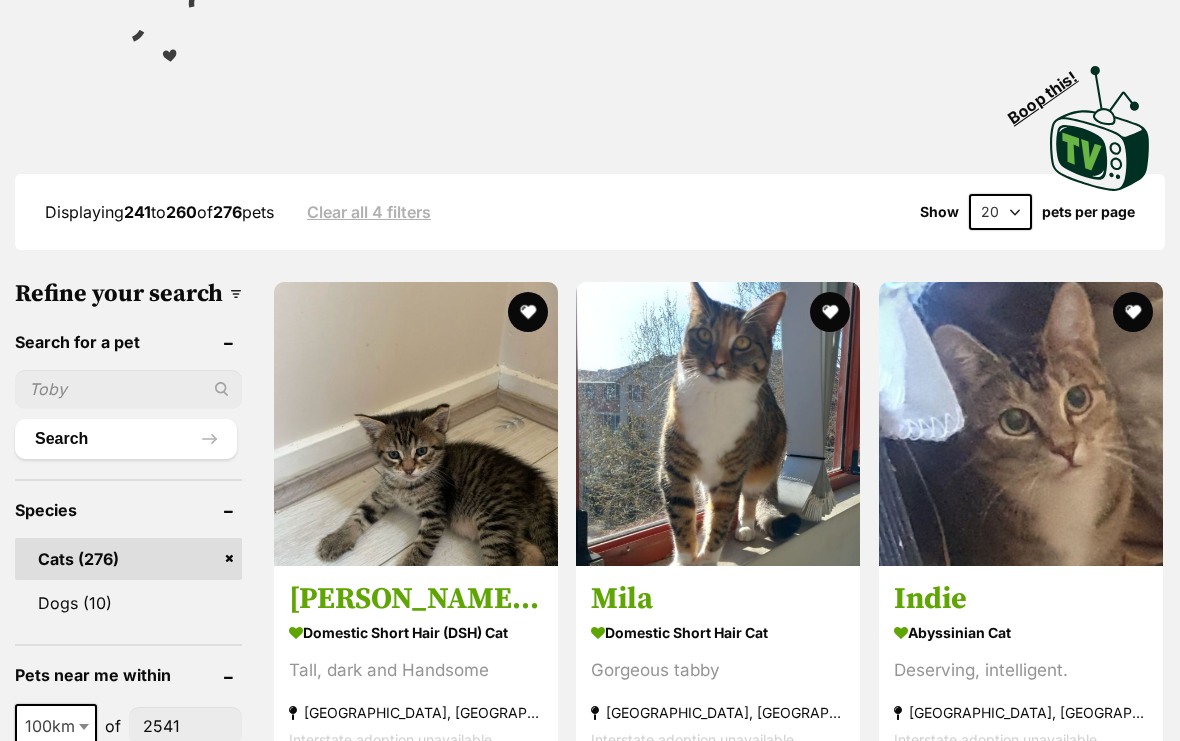 scroll, scrollTop: 0, scrollLeft: 0, axis: both 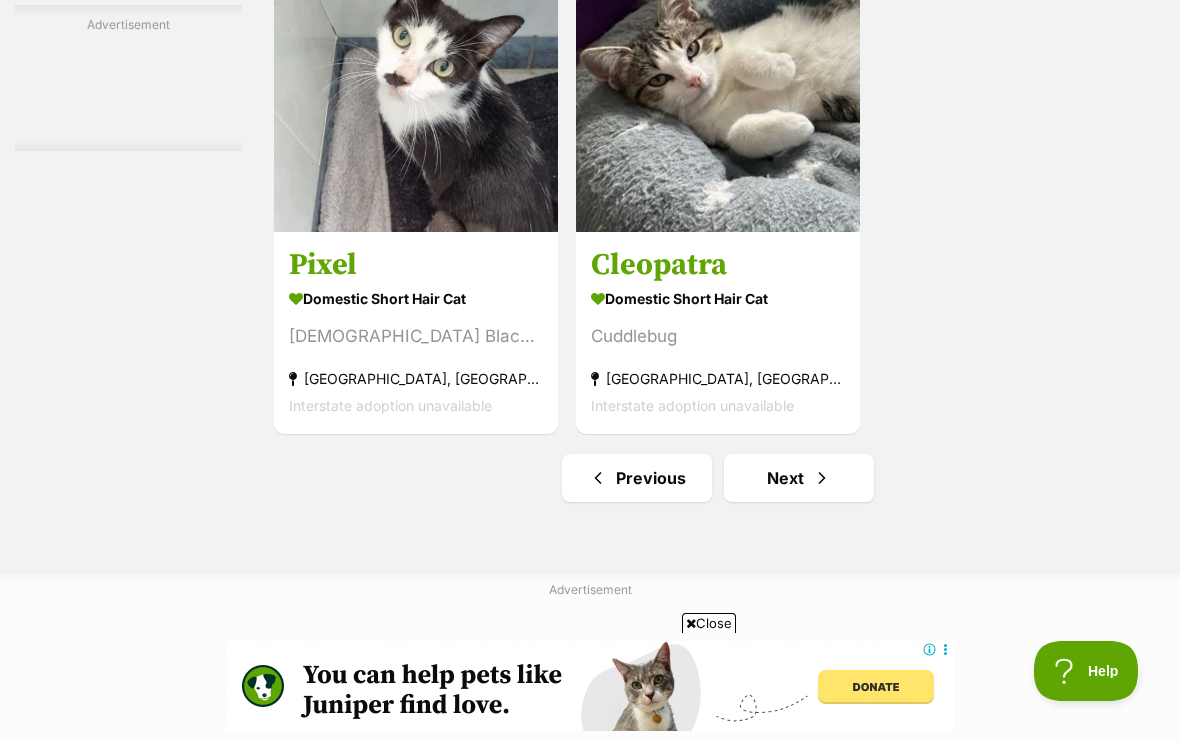 click on "Next" at bounding box center (799, 478) 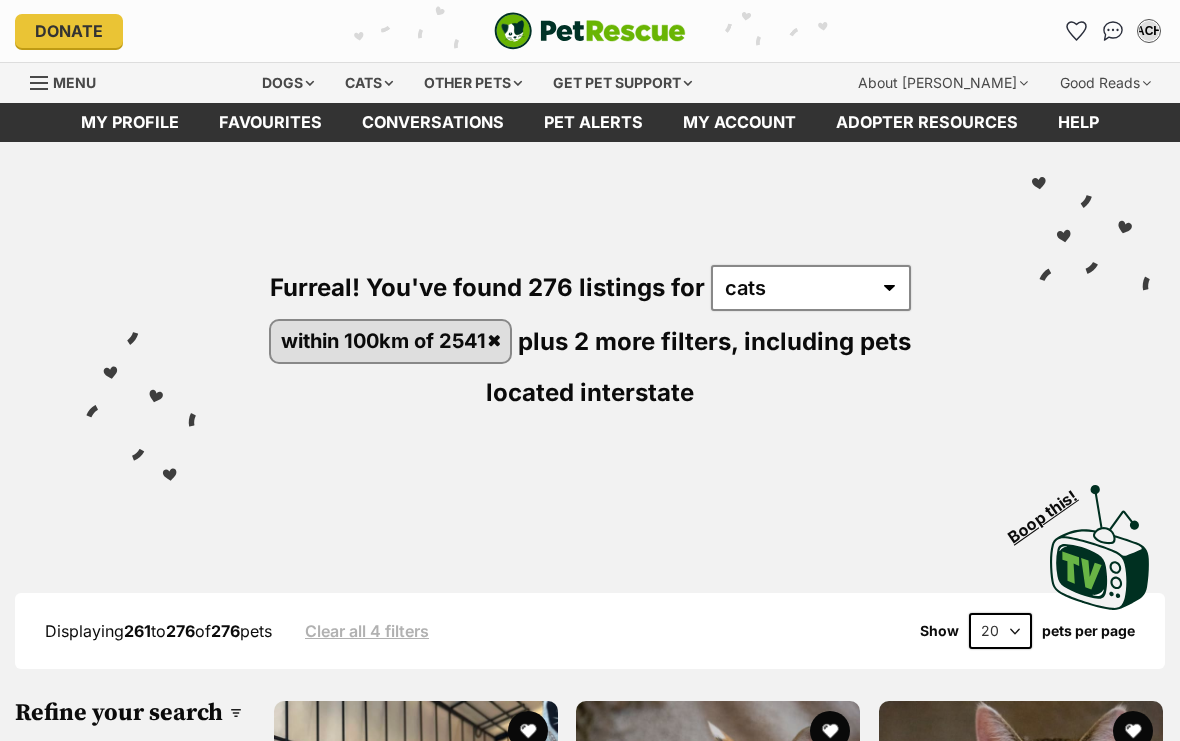 scroll, scrollTop: 417, scrollLeft: 0, axis: vertical 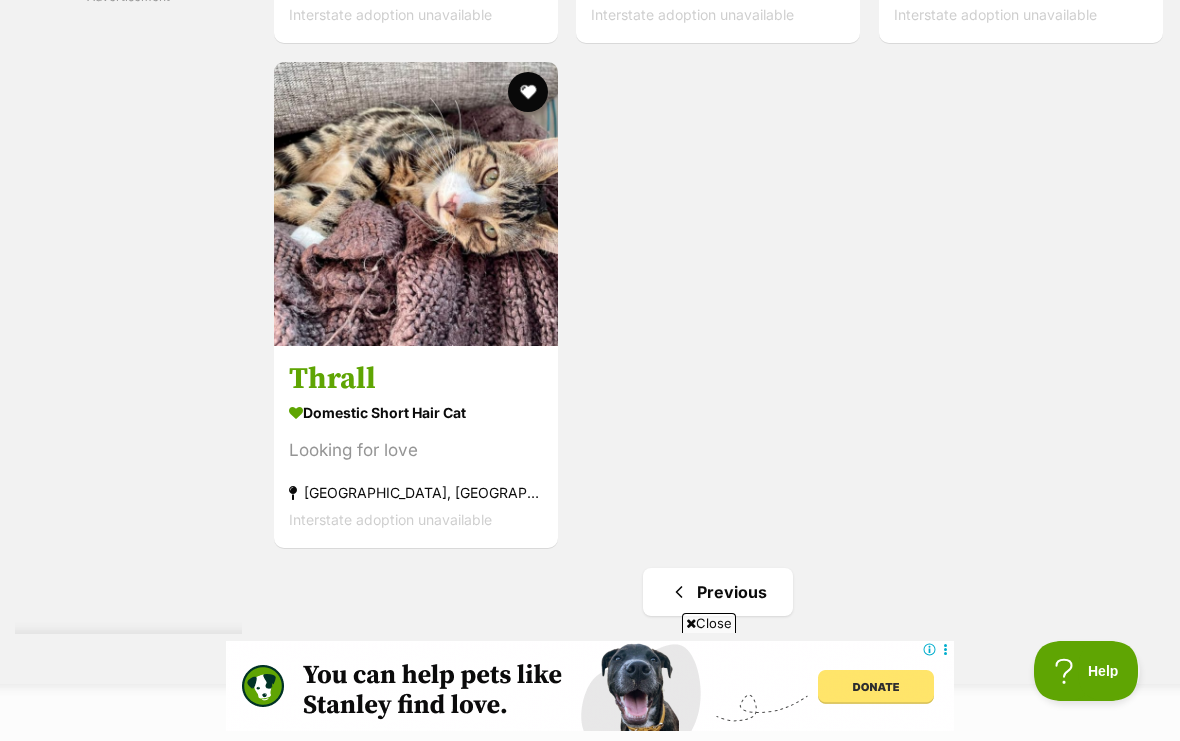 click at bounding box center (416, 204) 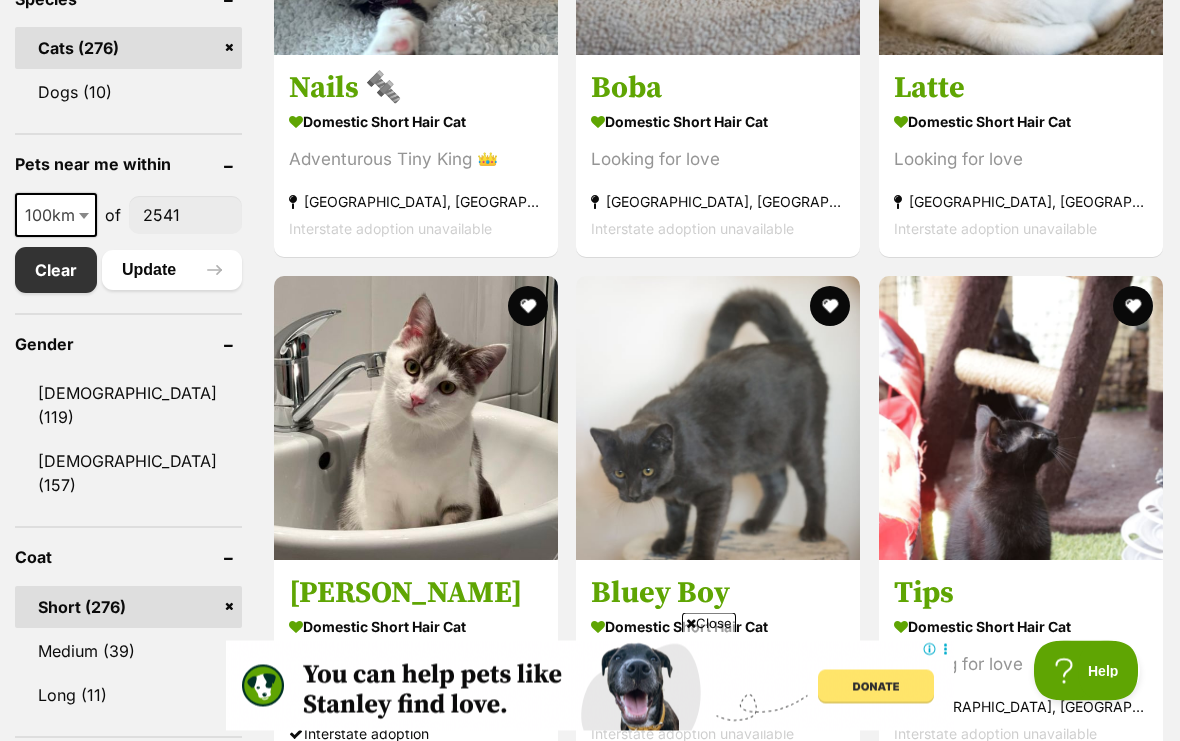 scroll, scrollTop: 917, scrollLeft: 0, axis: vertical 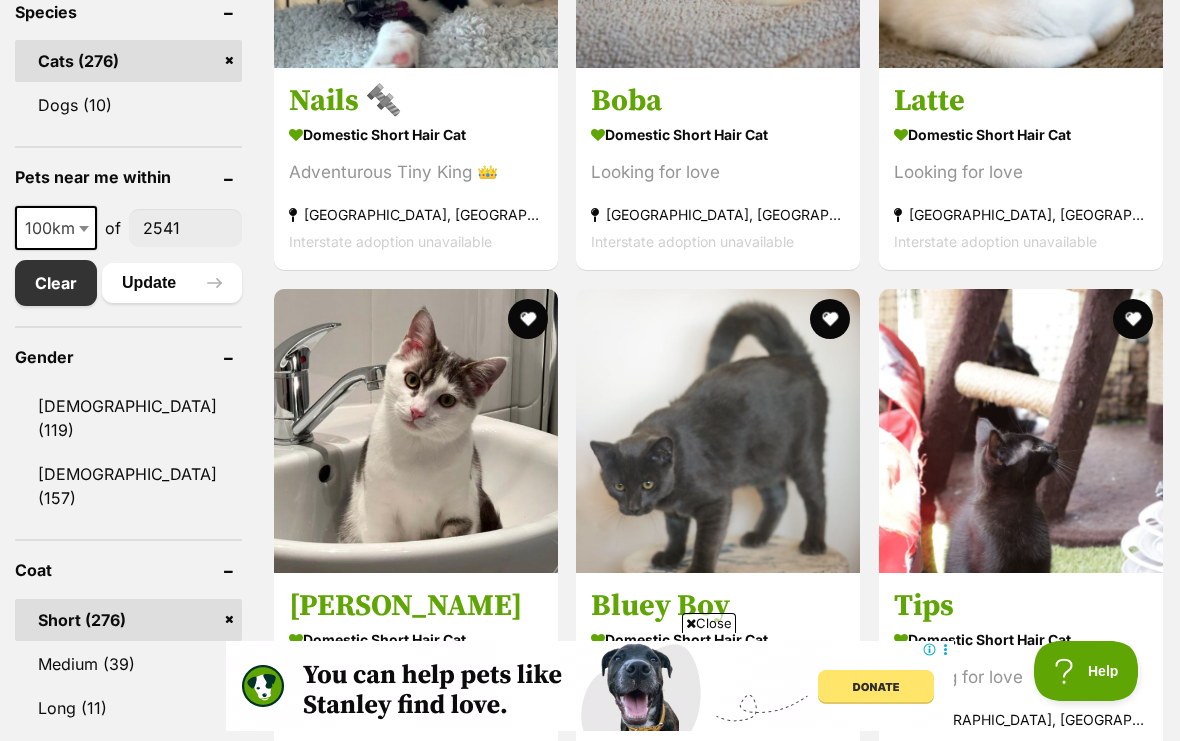 click on "2541" at bounding box center [185, 228] 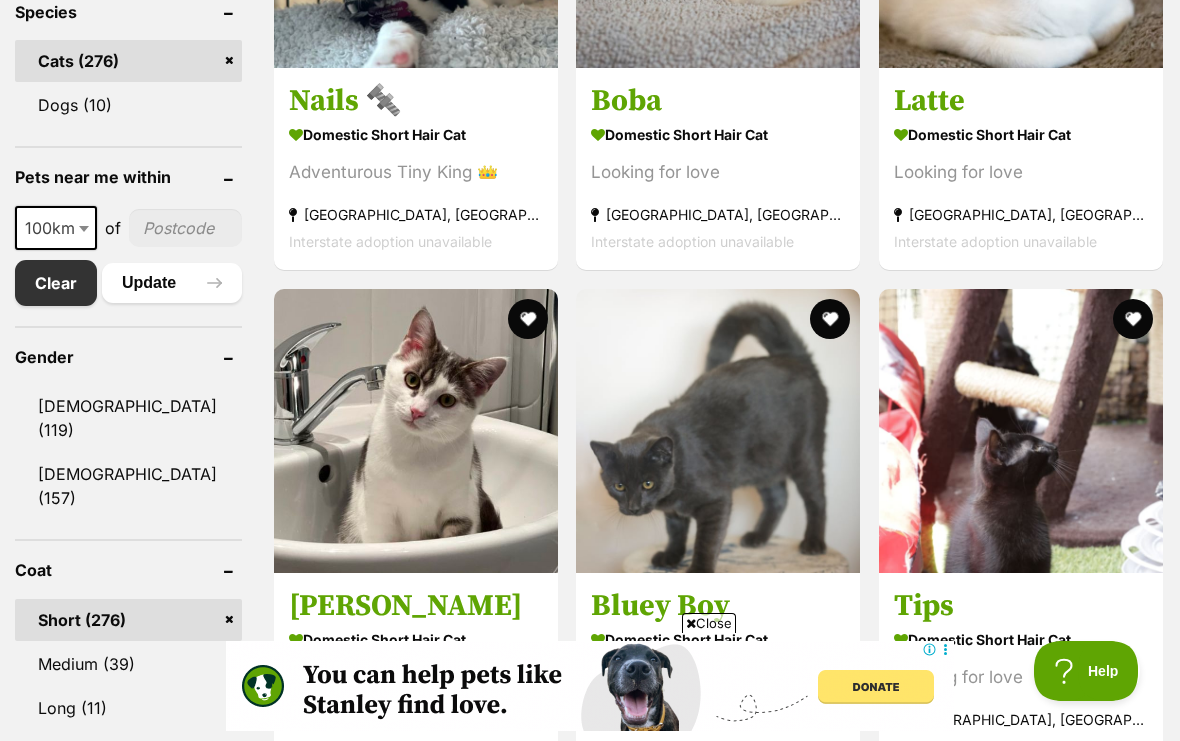type on "2107" 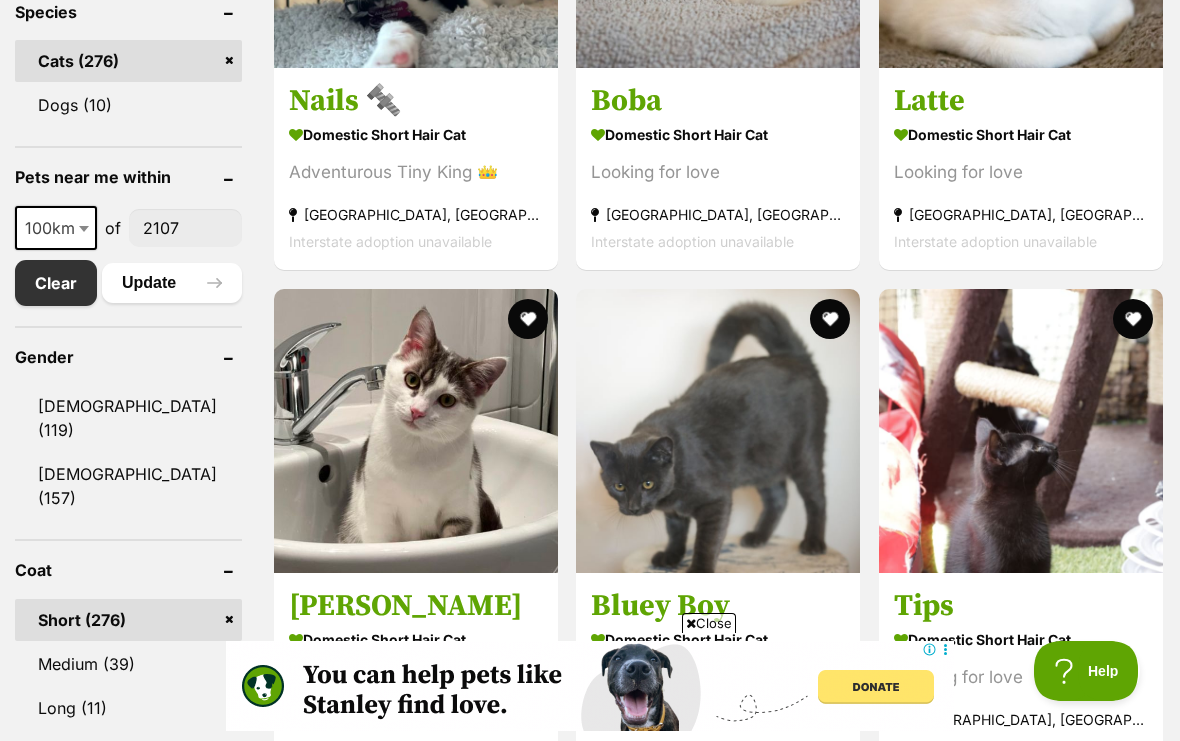 click on "100km" at bounding box center [56, 228] 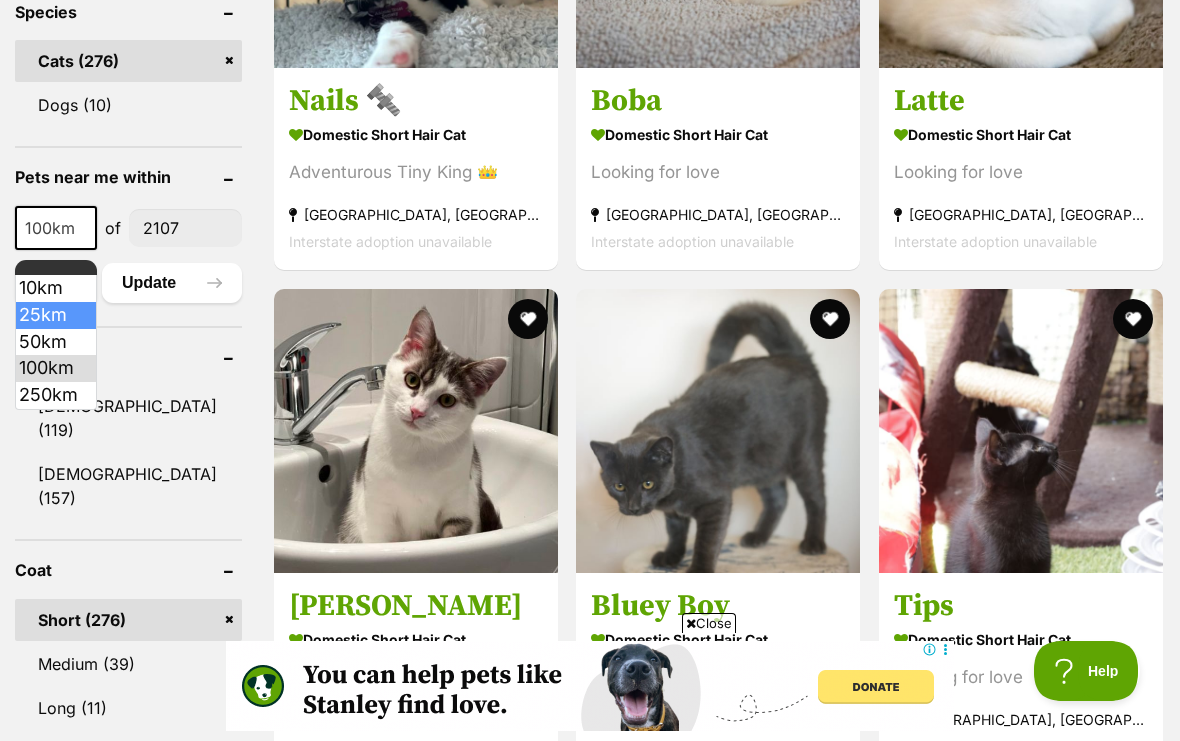 select on "25" 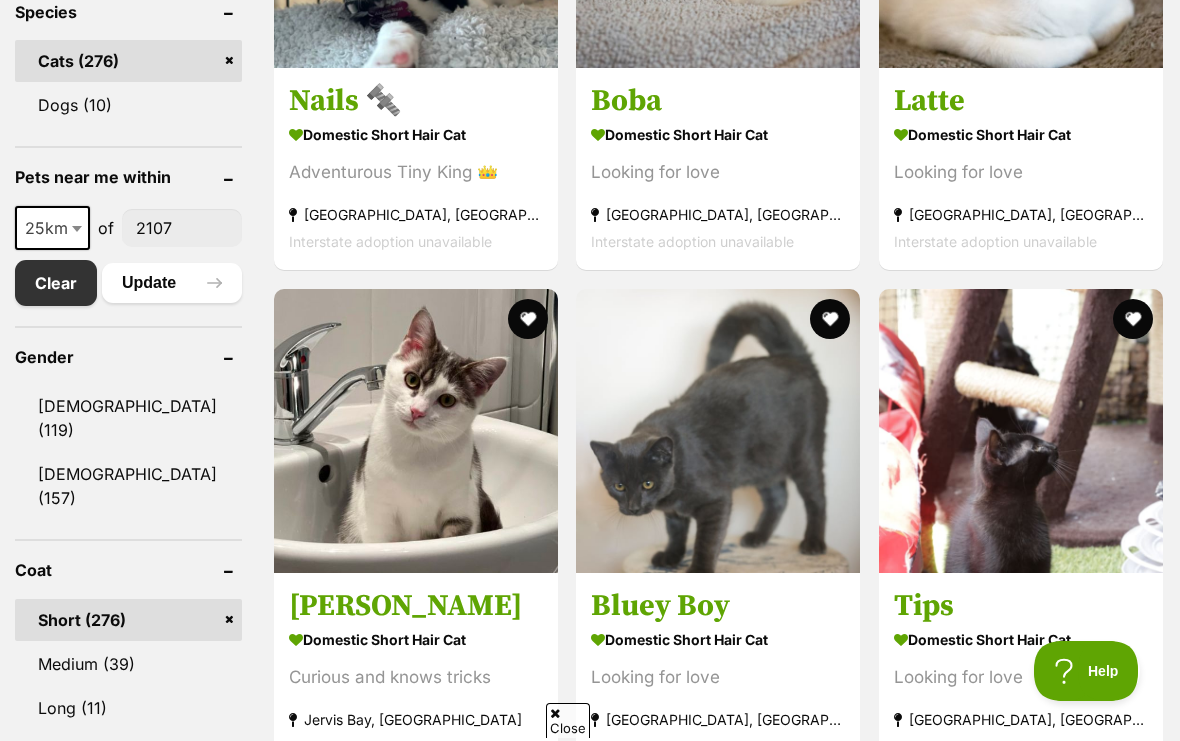 click on "2107" at bounding box center [182, 228] 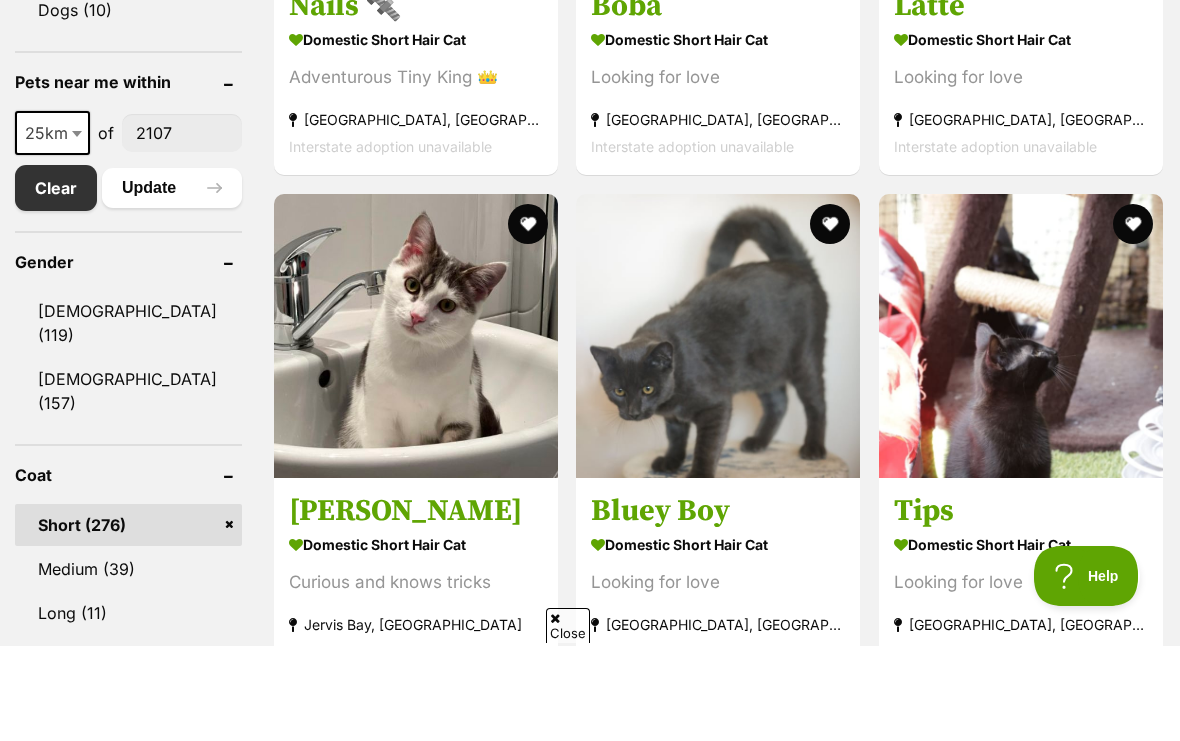 scroll, scrollTop: 0, scrollLeft: 0, axis: both 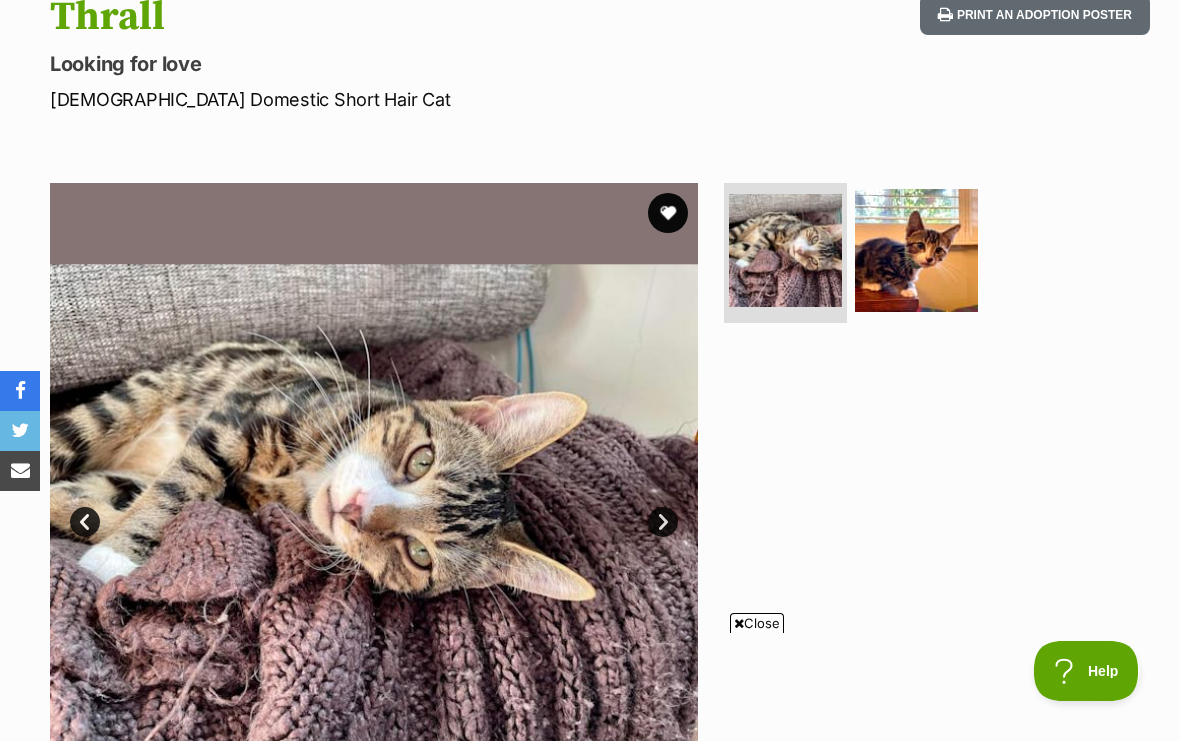 click at bounding box center [916, 250] 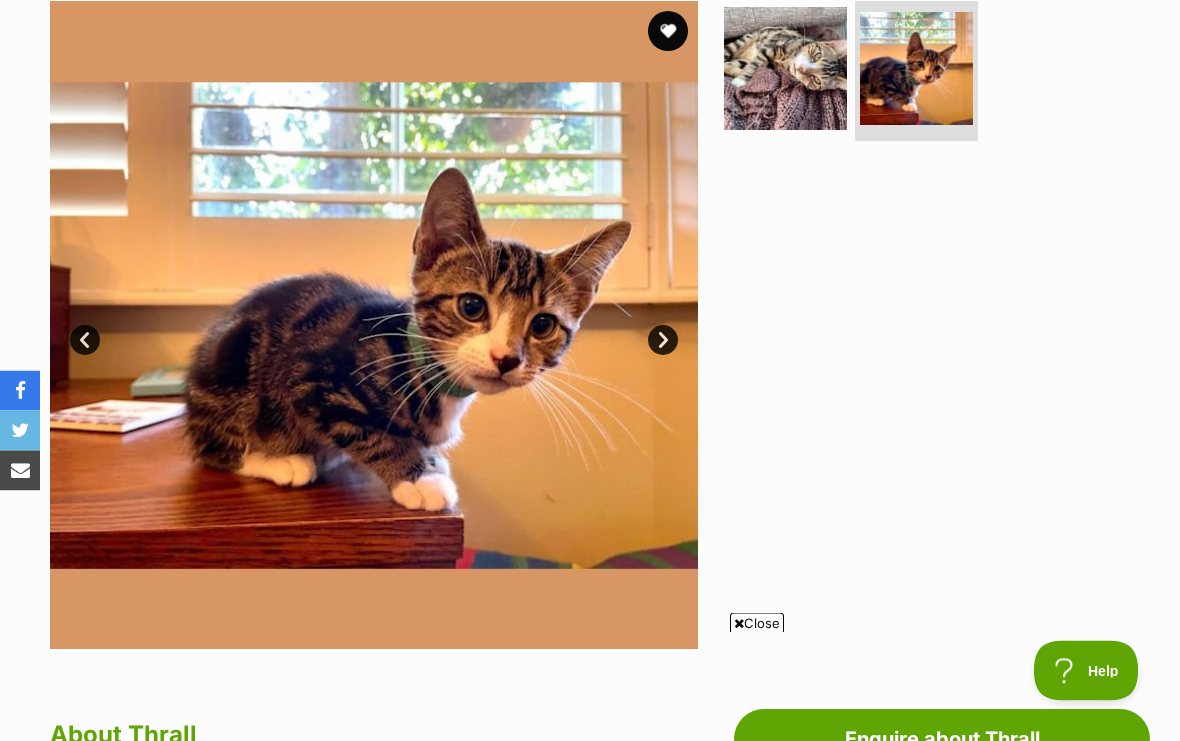 scroll, scrollTop: 417, scrollLeft: 0, axis: vertical 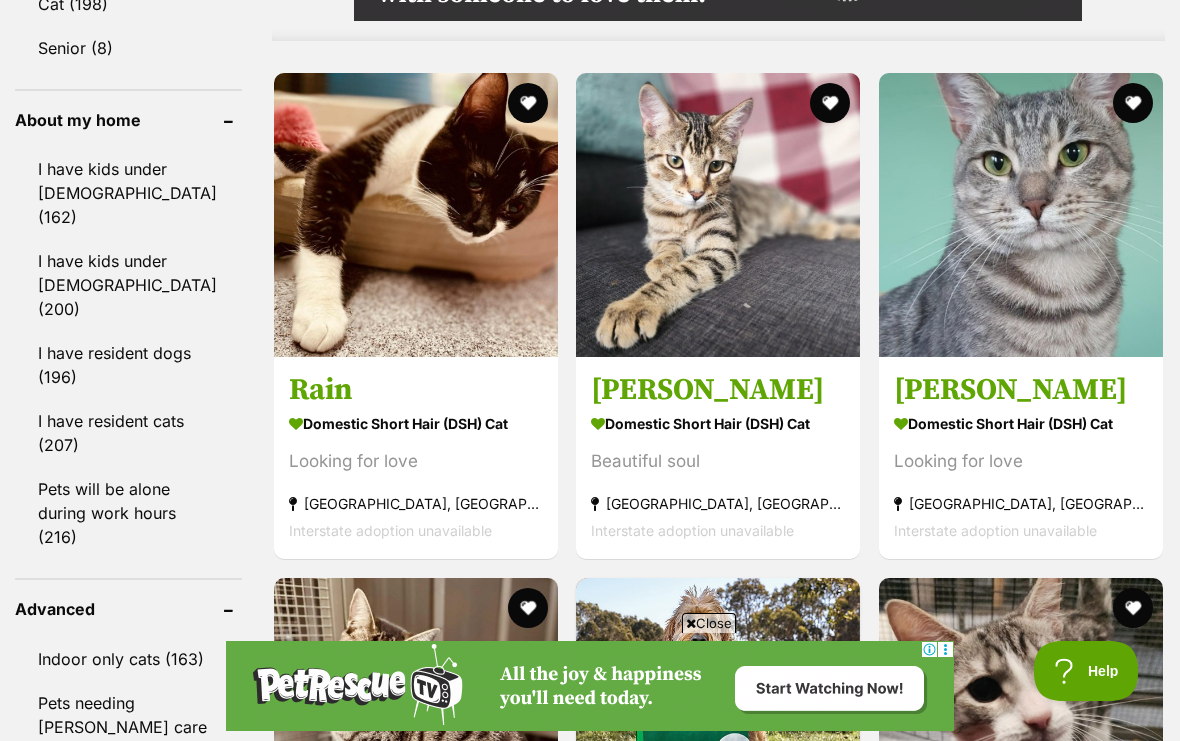 click at bounding box center [718, 215] 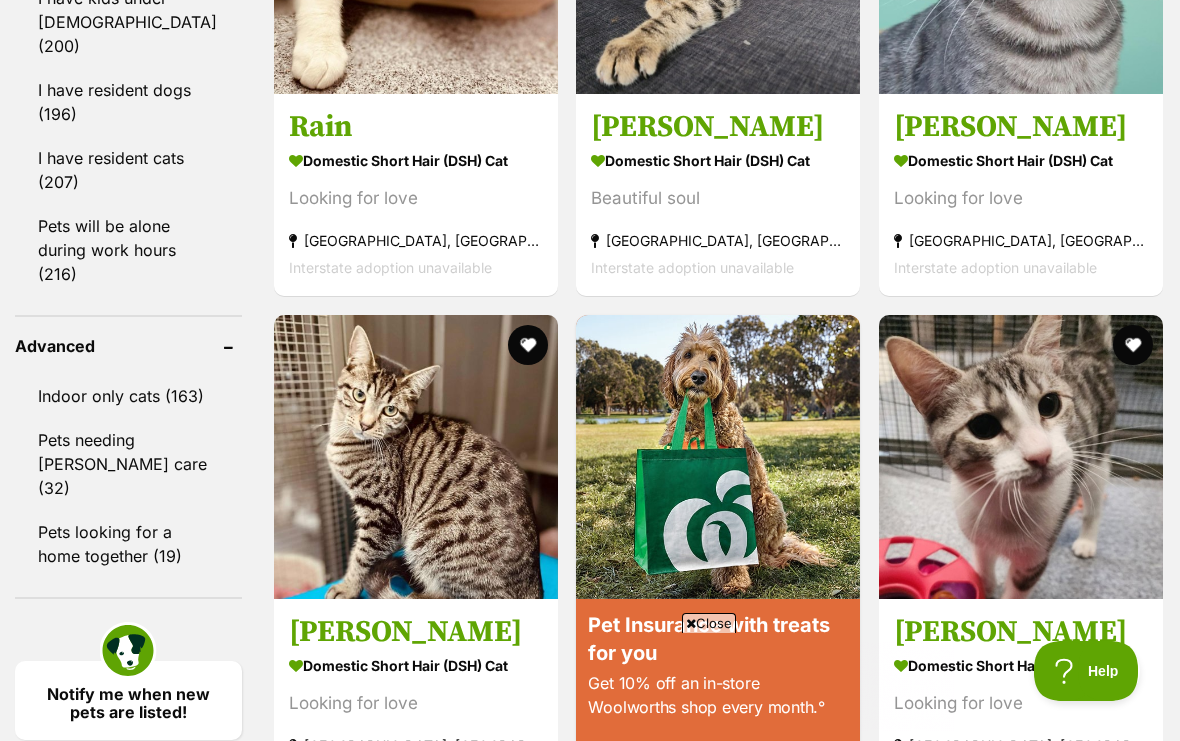 scroll, scrollTop: 0, scrollLeft: 0, axis: both 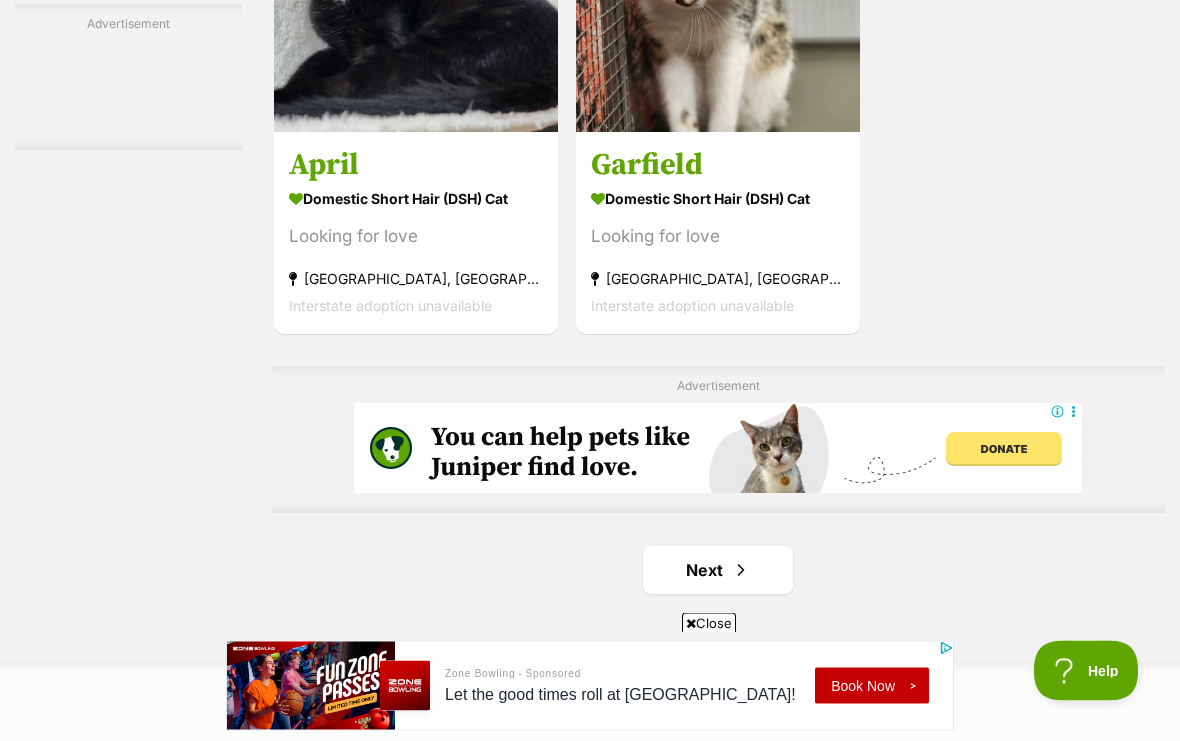 click on "[PERSON_NAME]
Domestic Short Hair (DSH) Cat
Looking for love
[GEOGRAPHIC_DATA], [GEOGRAPHIC_DATA]
Interstate adoption unavailable
Sassy
Domestic Short Hair (DSH) Cat
Love bug
[GEOGRAPHIC_DATA], [GEOGRAPHIC_DATA]
Interstate adoption unavailable
Nova
Domestic Short Hair (DSH) Cat
Looking for love
[GEOGRAPHIC_DATA], [GEOGRAPHIC_DATA]
Interstate adoption unavailable
[GEOGRAPHIC_DATA]
Domestic Short Hair (DSH) Cat
Looking for love
[GEOGRAPHIC_DATA], [GEOGRAPHIC_DATA]
Interstate adoption unavailable
Ruby
Domestic Short Hair (DSH) Cat
Beautiful face
[GEOGRAPHIC_DATA], [GEOGRAPHIC_DATA]
Interstate adoption unavailable
[PERSON_NAME]
Domestic Short Hair (DSH) Cat
Looking for love
[GEOGRAPHIC_DATA], [GEOGRAPHIC_DATA]
Interstate adoption unavailable
Advertisement
Rain" at bounding box center [718, -1473] 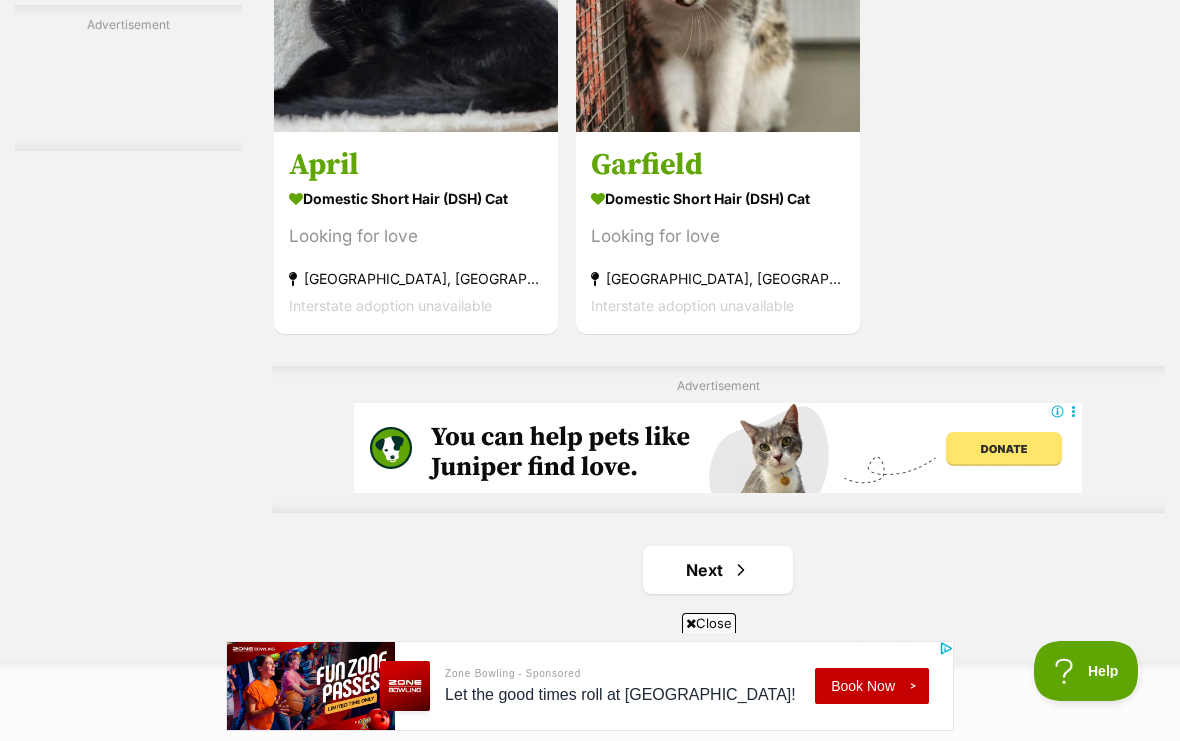 click at bounding box center (741, 570) 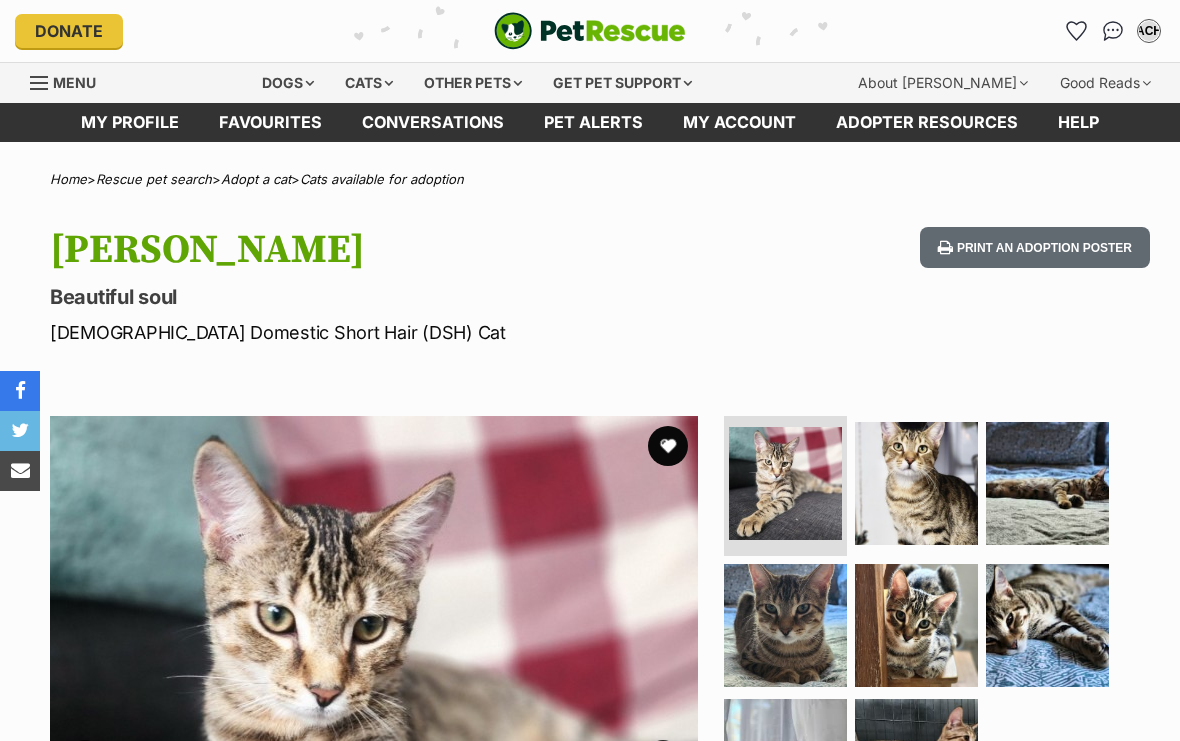 scroll, scrollTop: 0, scrollLeft: 0, axis: both 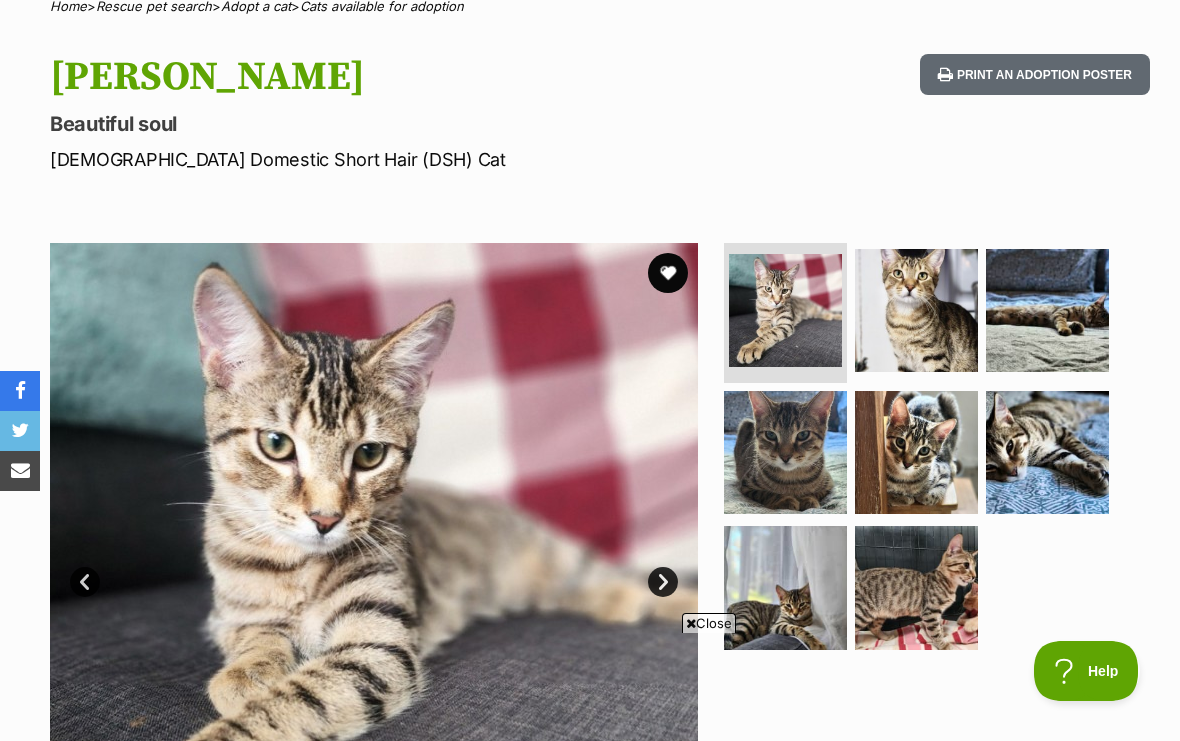 click at bounding box center (668, 273) 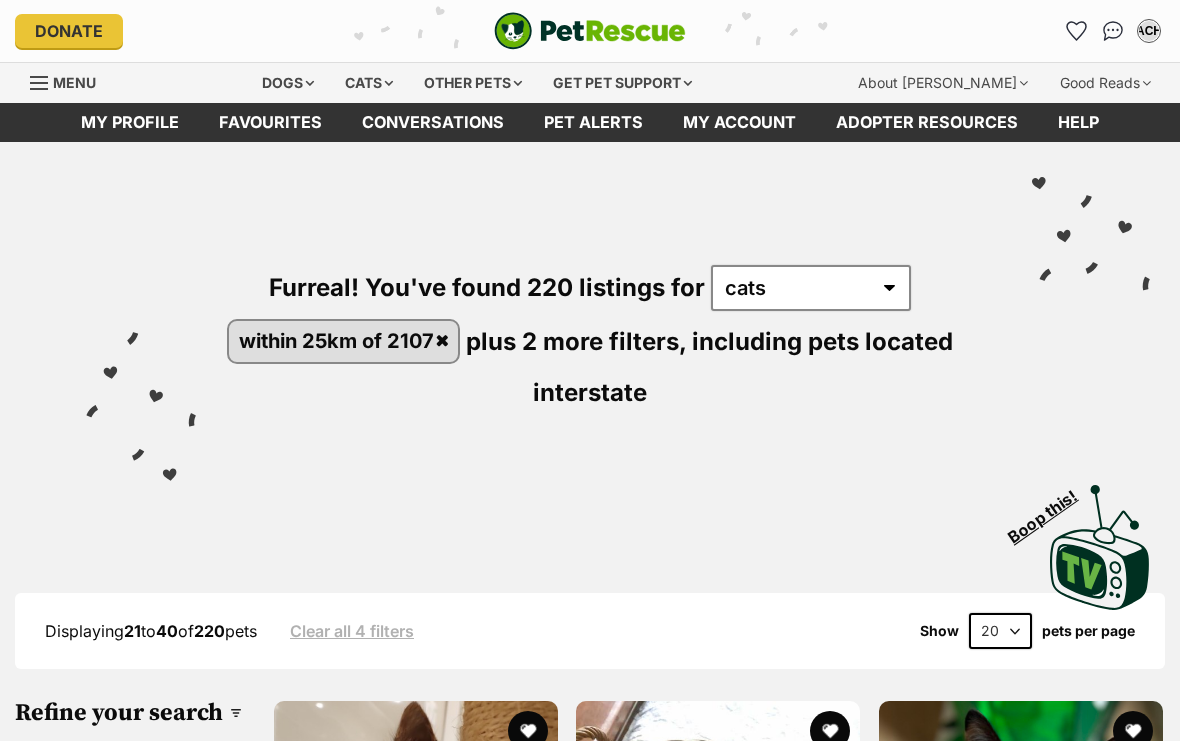 scroll, scrollTop: 0, scrollLeft: 0, axis: both 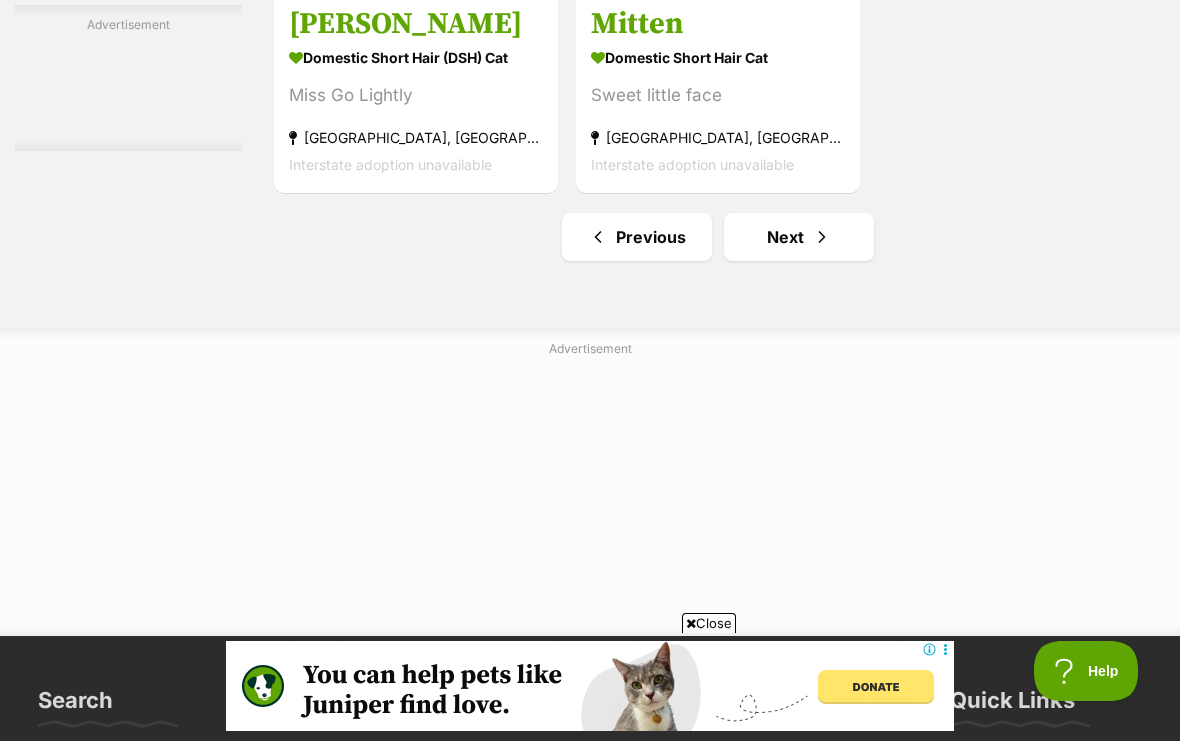 click at bounding box center (822, 237) 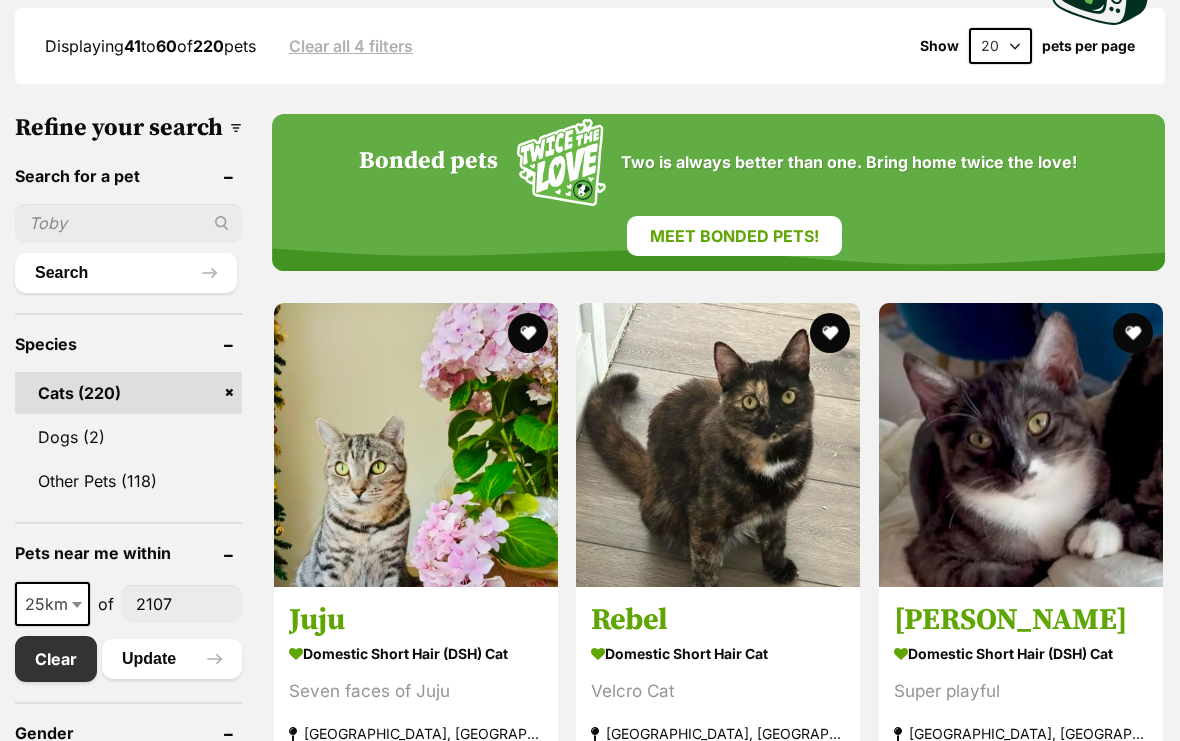 scroll, scrollTop: 0, scrollLeft: 0, axis: both 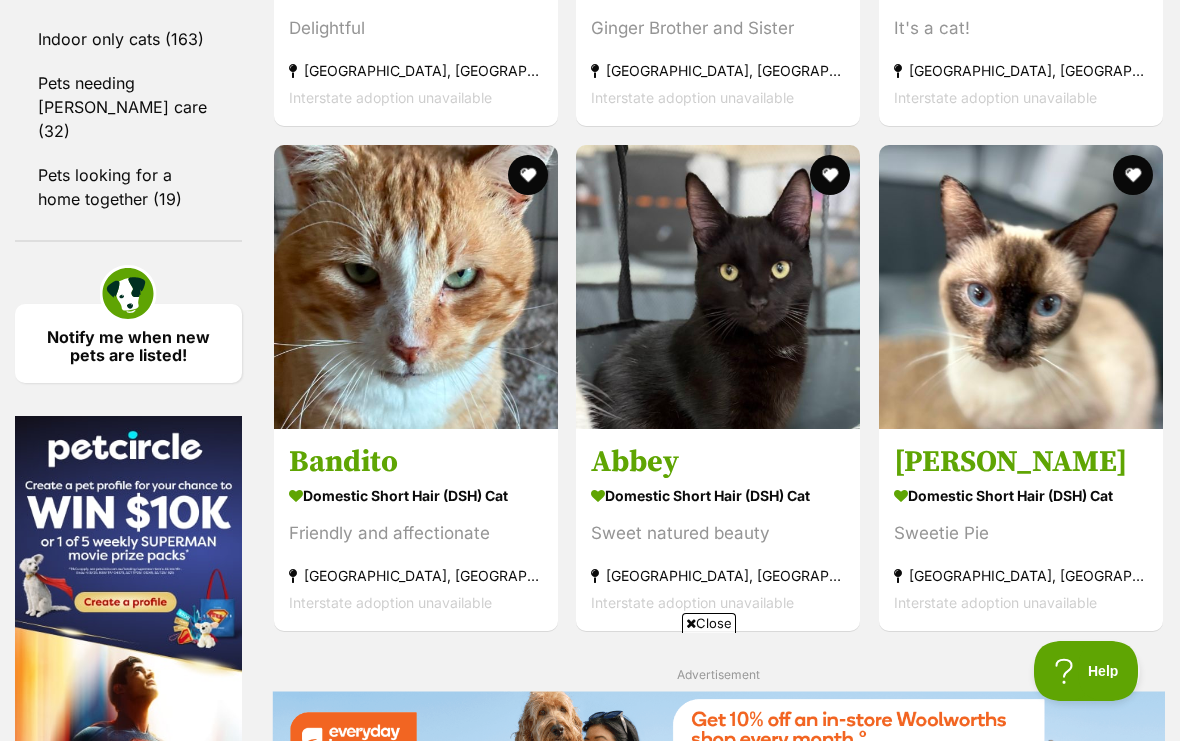 click at bounding box center [1021, 287] 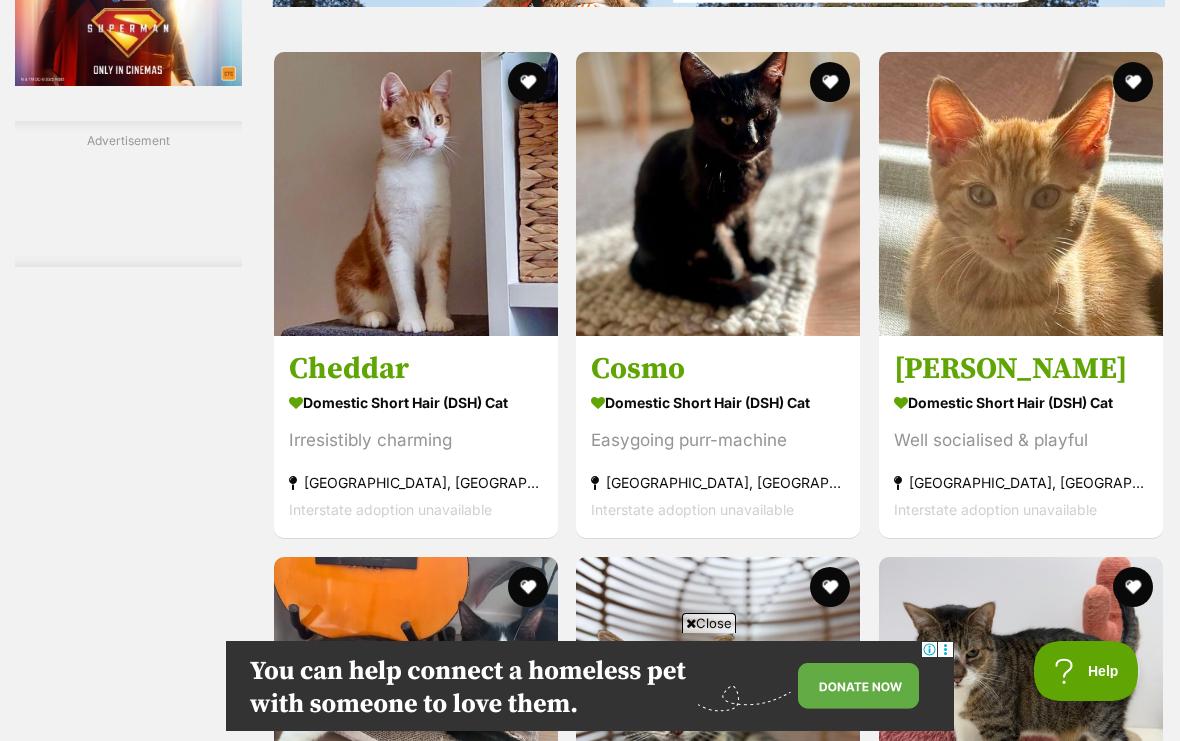 scroll, scrollTop: 0, scrollLeft: 0, axis: both 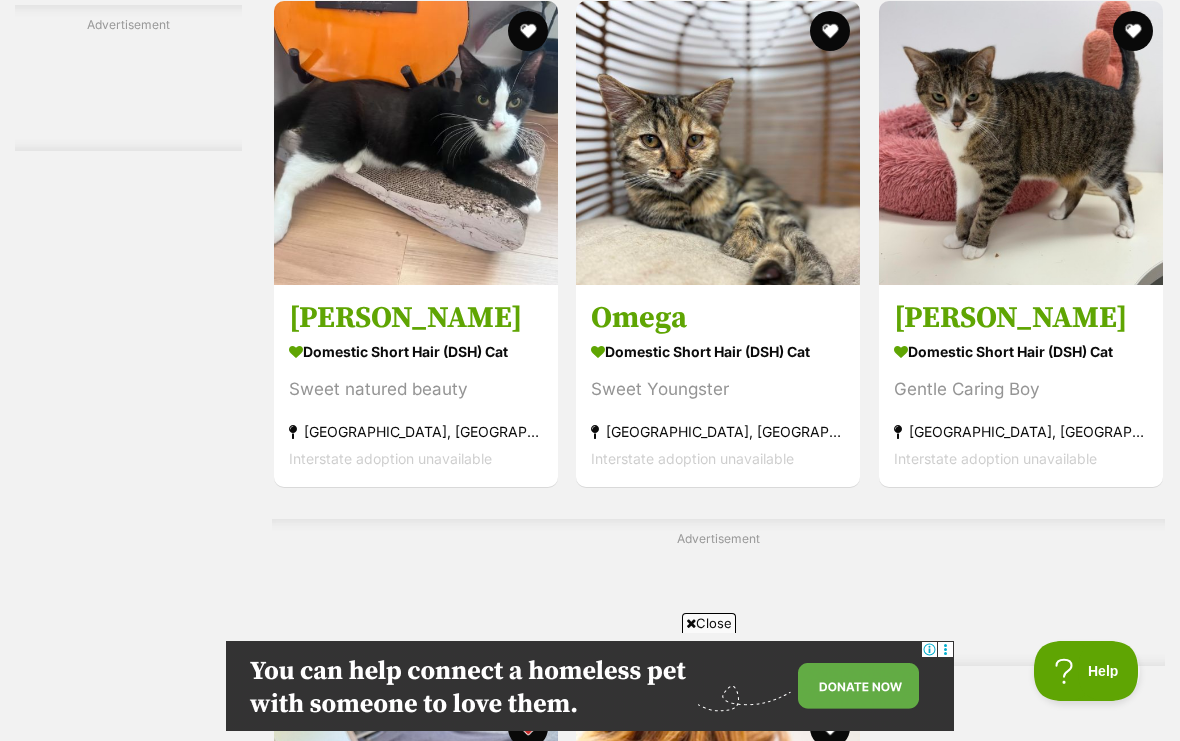 click at bounding box center (718, 143) 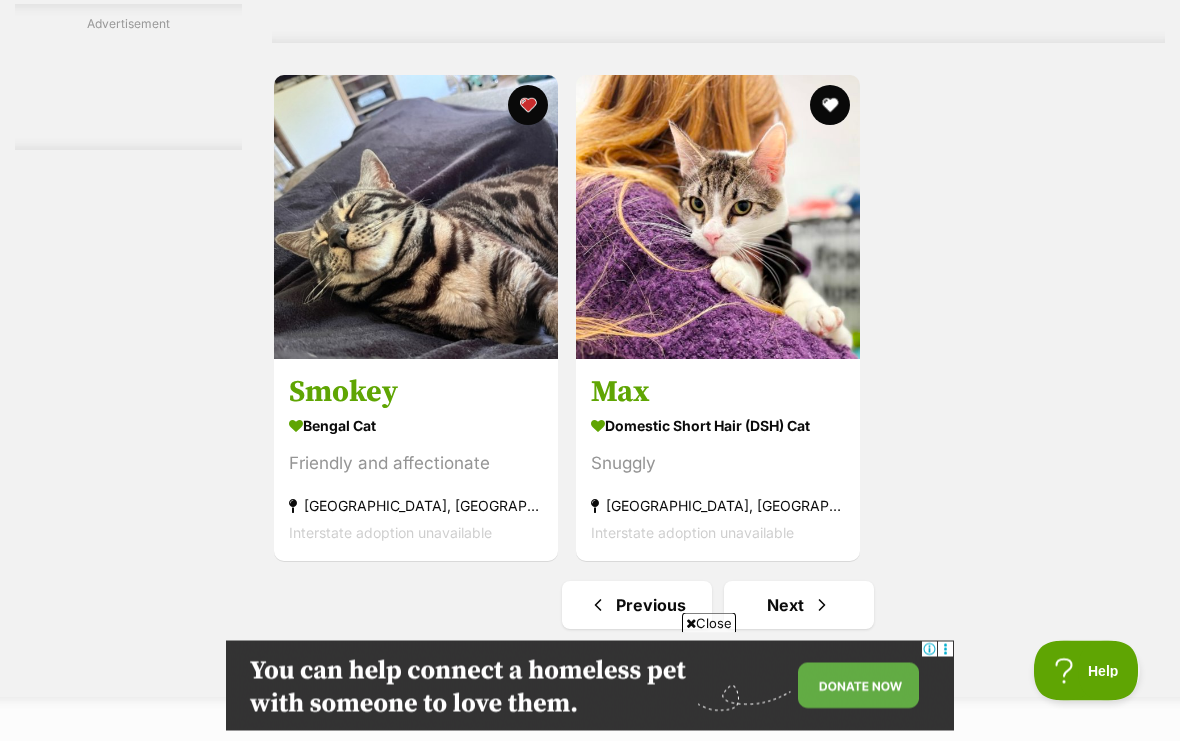 scroll, scrollTop: 4413, scrollLeft: 0, axis: vertical 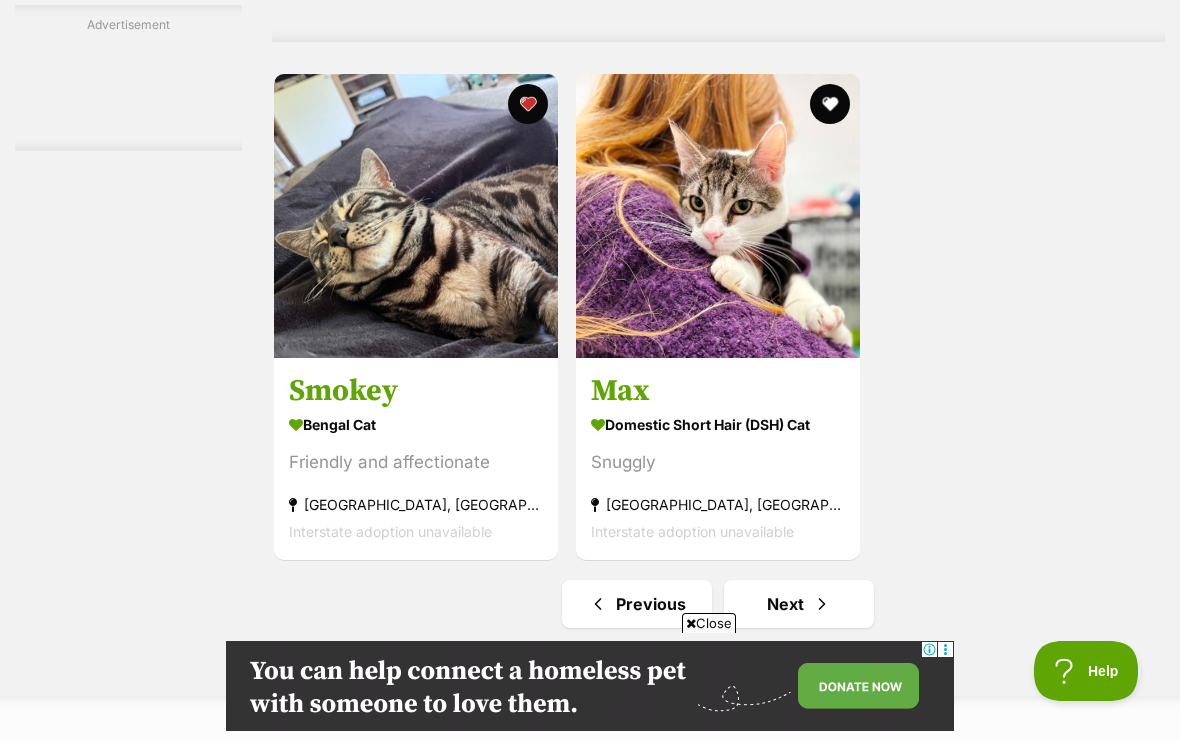click at bounding box center (416, 216) 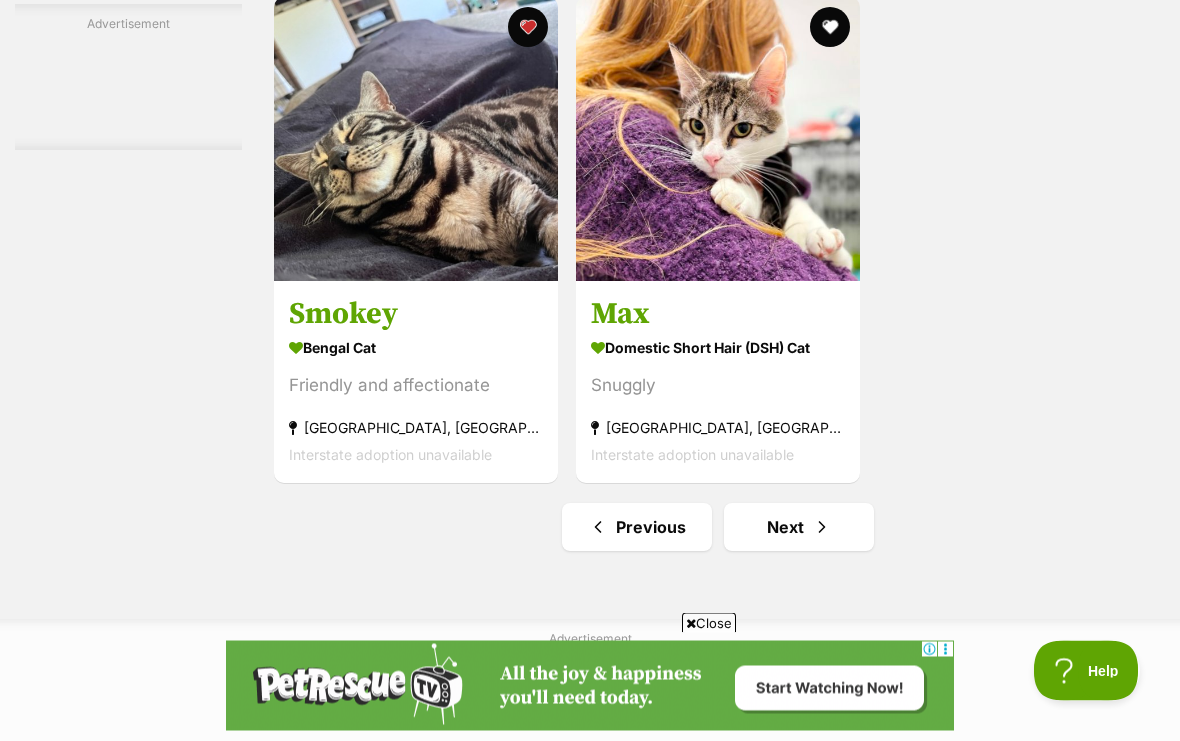 scroll, scrollTop: 4490, scrollLeft: 0, axis: vertical 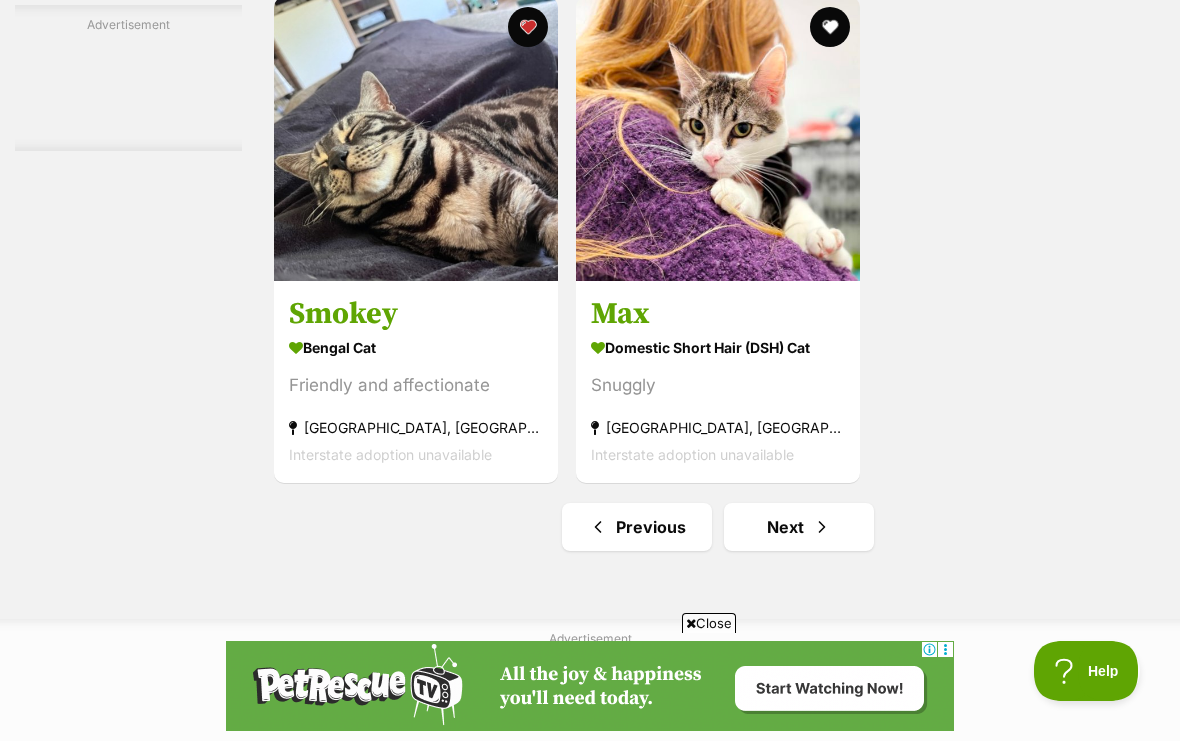 click on "Next" at bounding box center [799, 527] 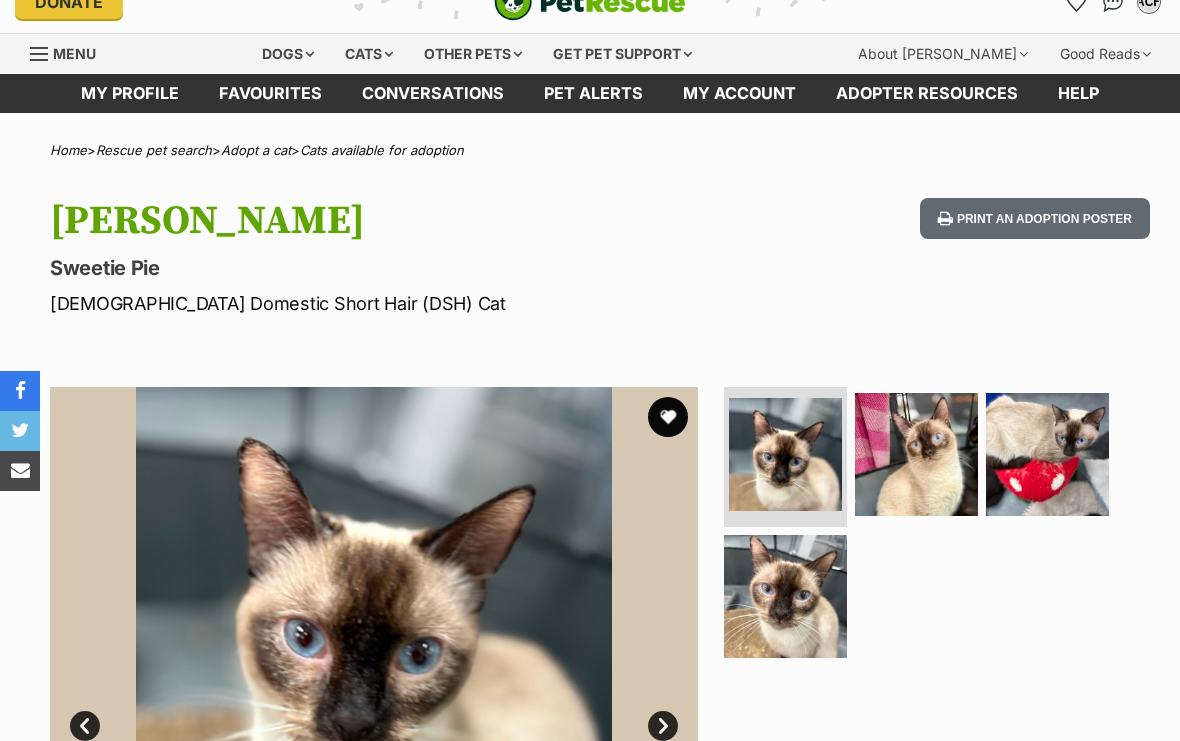 scroll, scrollTop: 0, scrollLeft: 0, axis: both 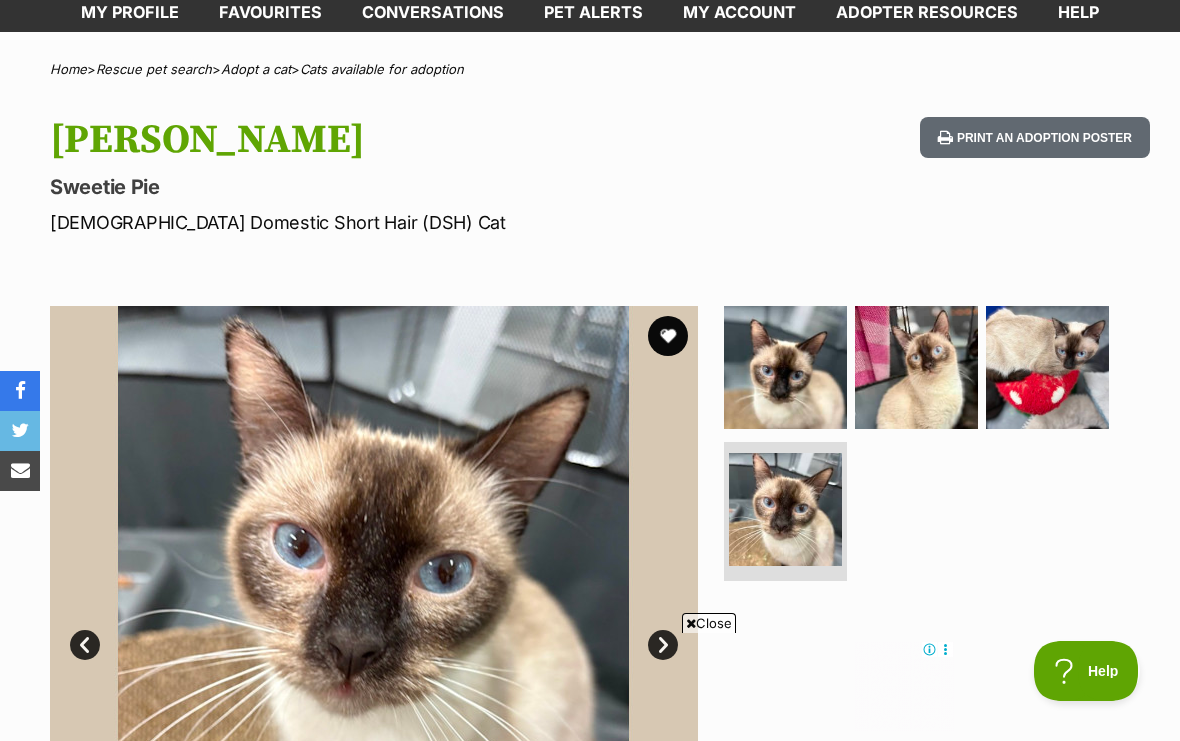 click at bounding box center (668, 336) 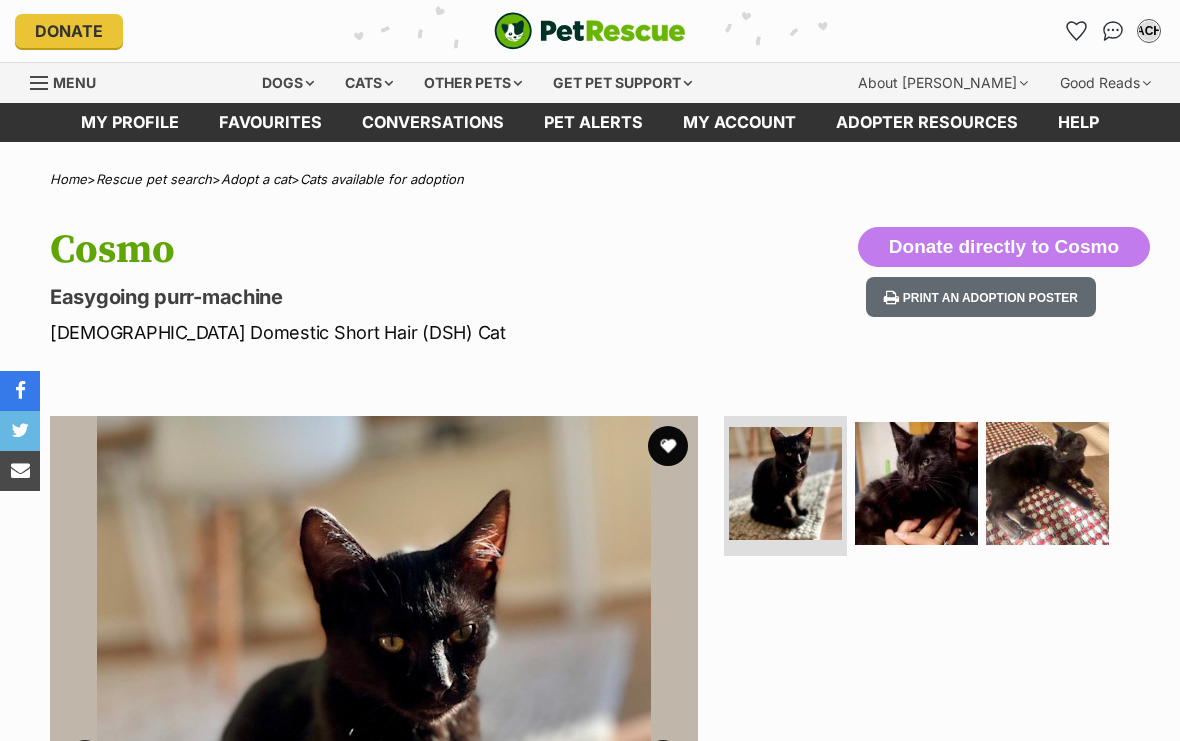 scroll, scrollTop: 0, scrollLeft: 0, axis: both 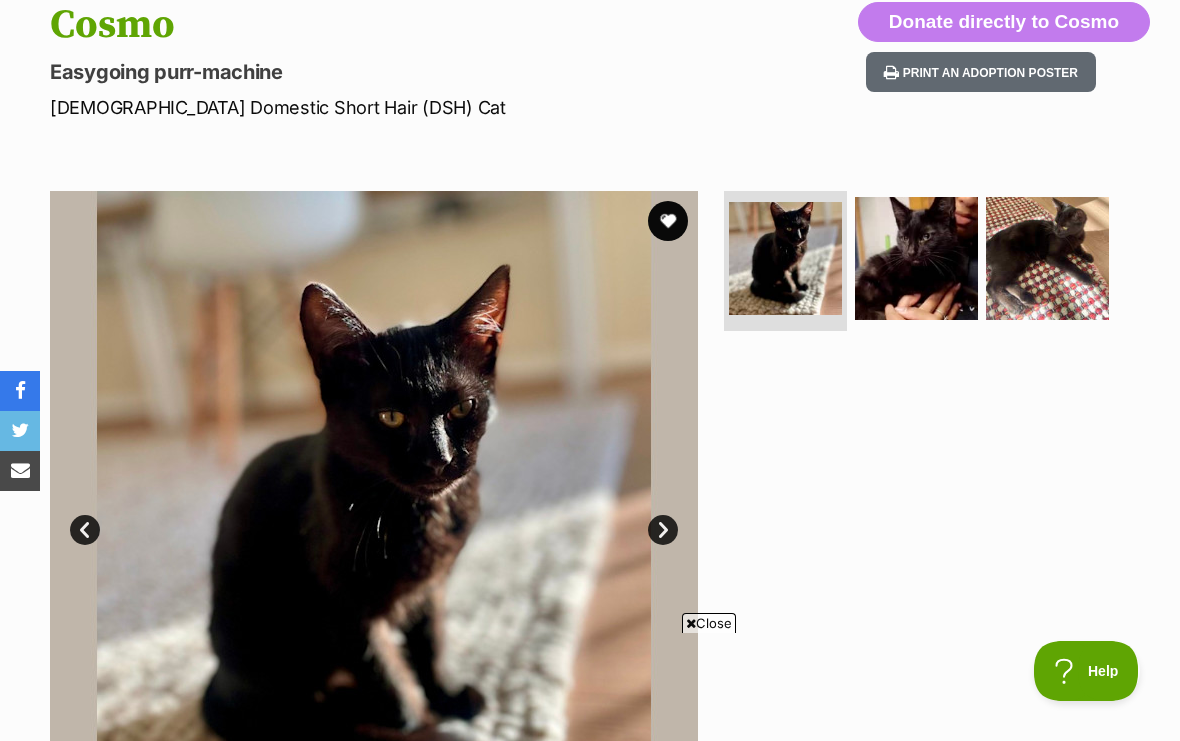 click at bounding box center (916, 258) 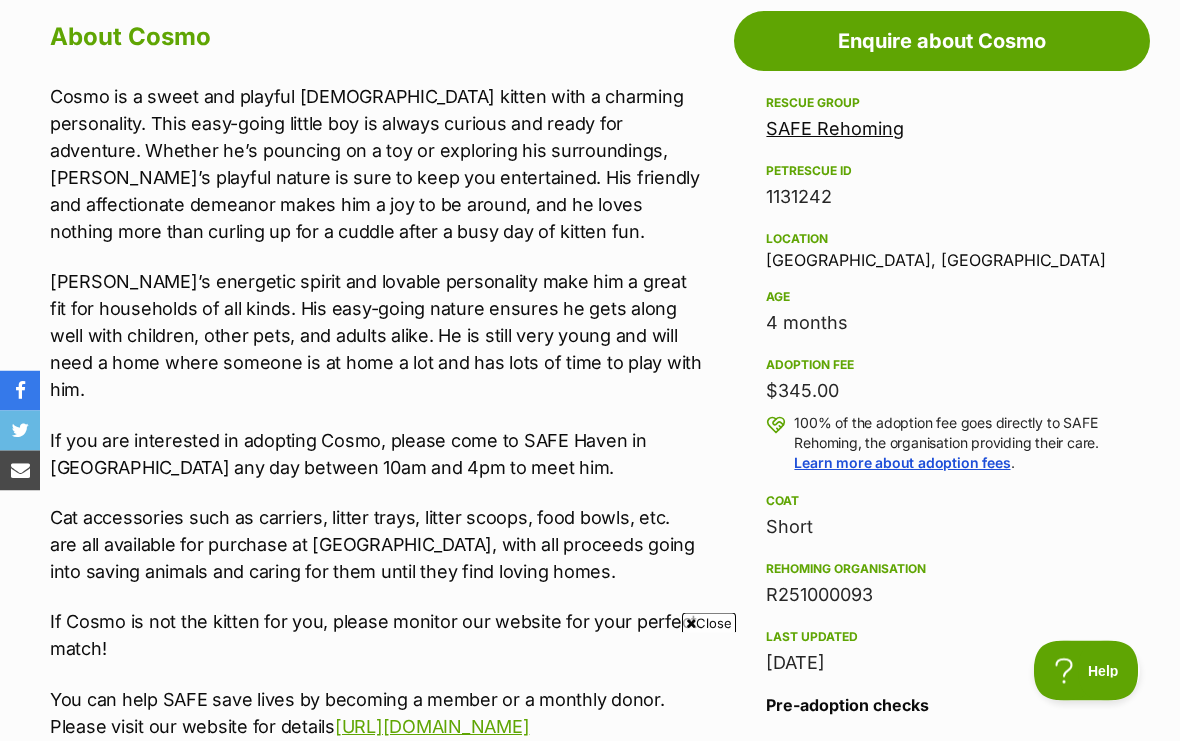 scroll, scrollTop: 1114, scrollLeft: 0, axis: vertical 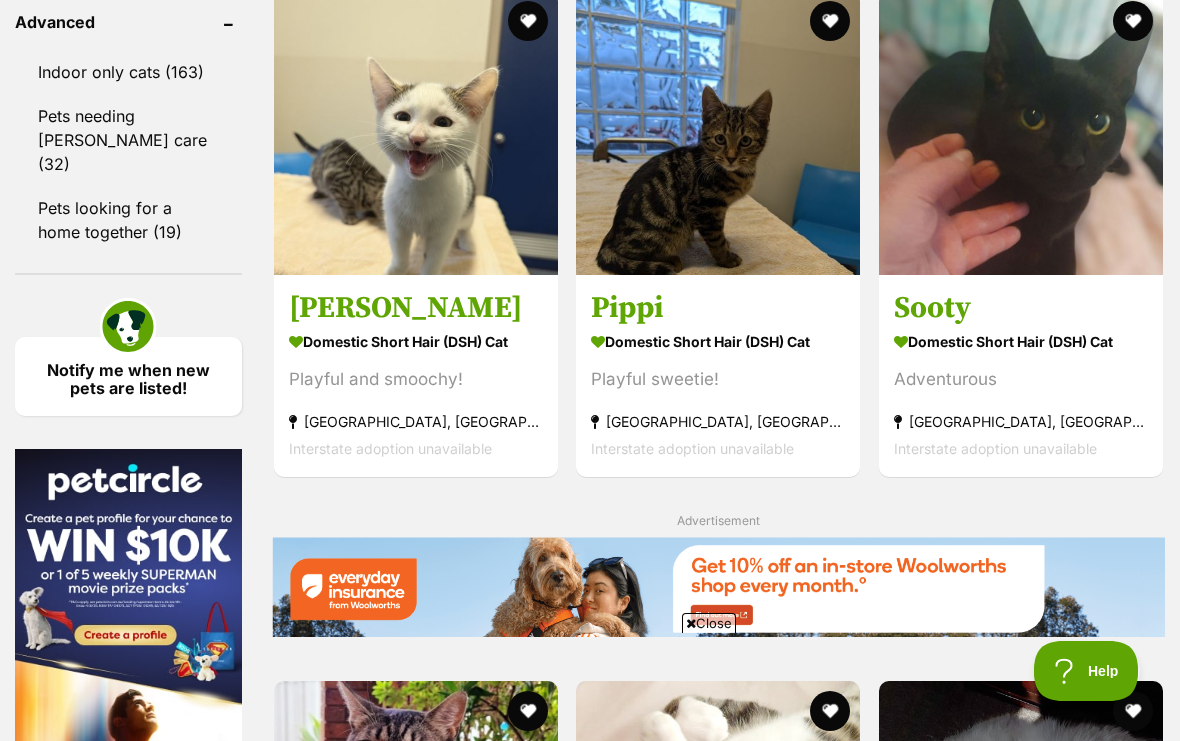 click at bounding box center (1021, 133) 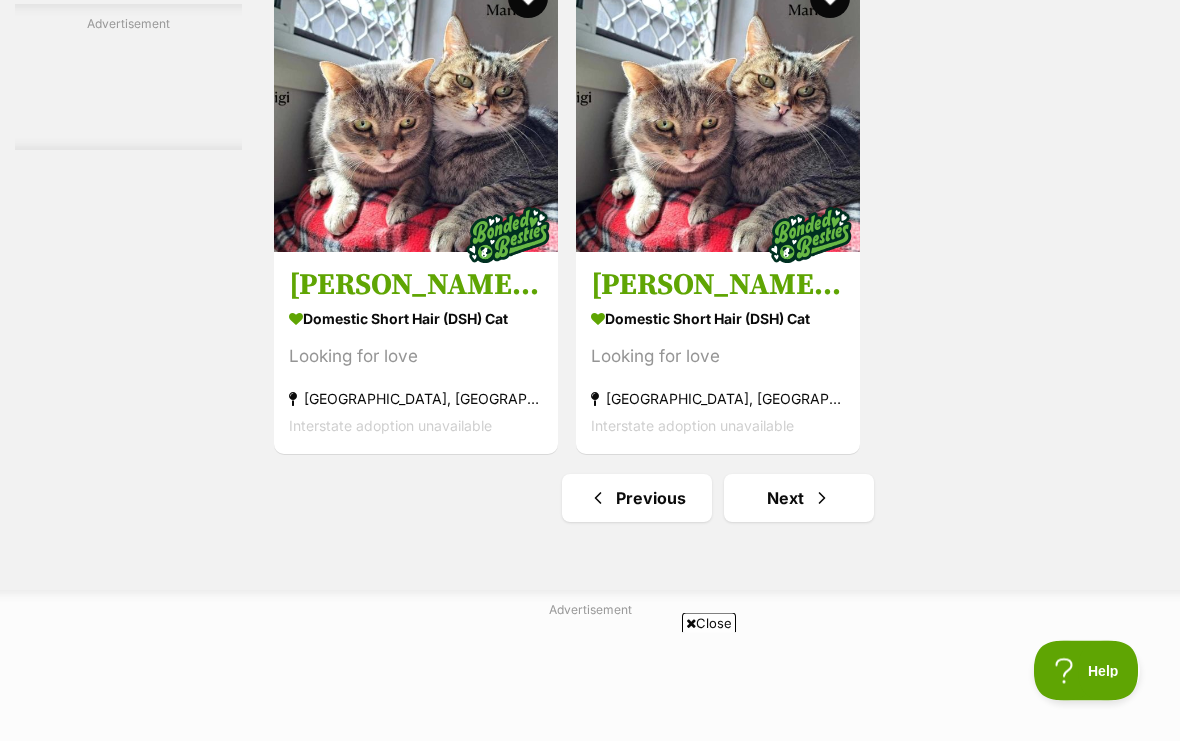 scroll, scrollTop: 4332, scrollLeft: 0, axis: vertical 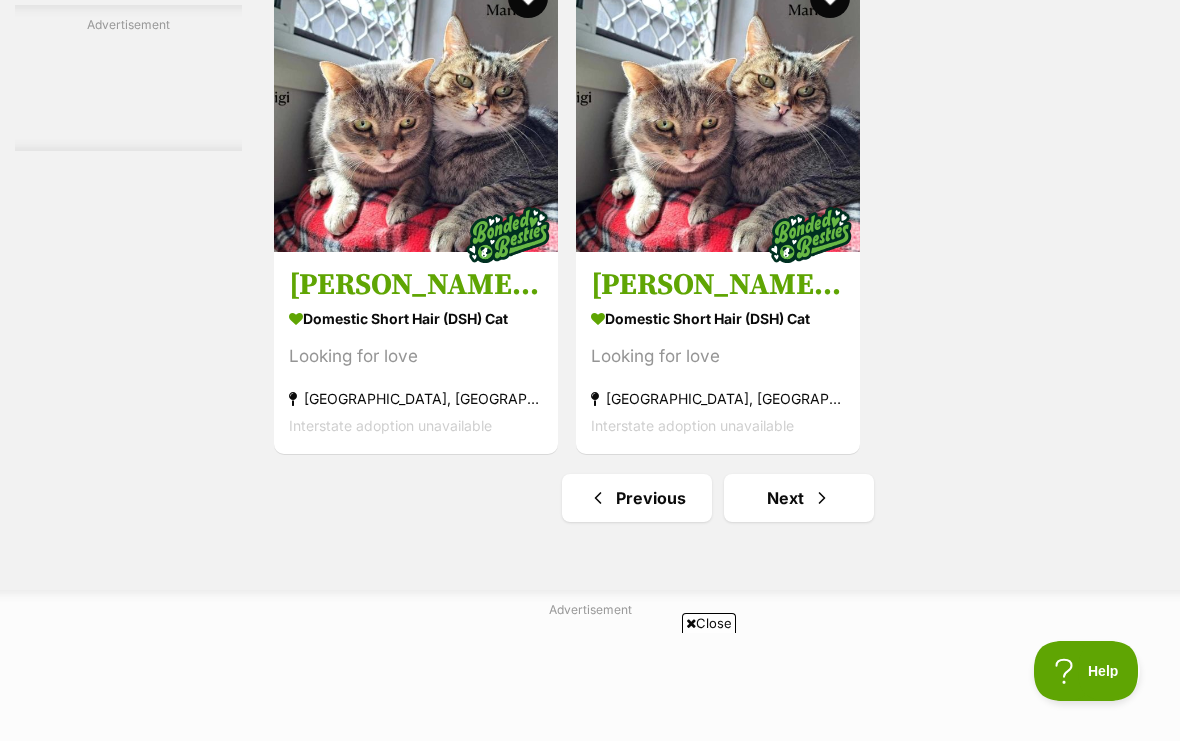 click at bounding box center [822, 498] 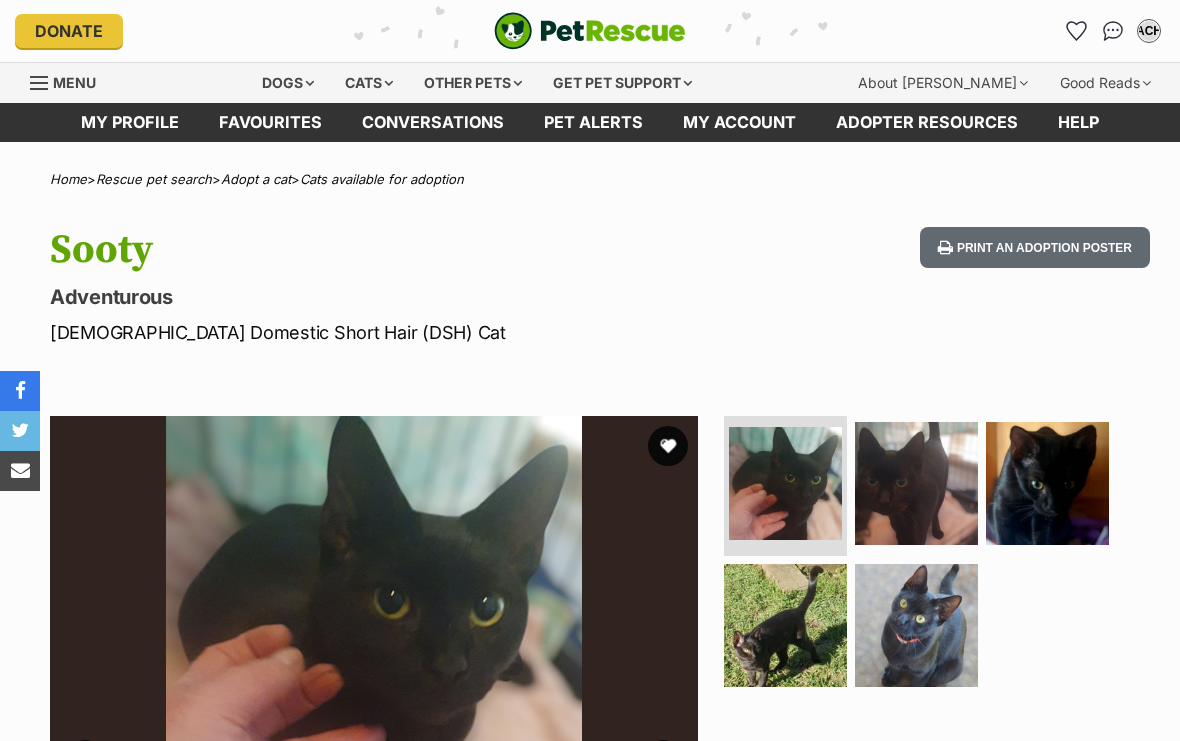 scroll, scrollTop: 0, scrollLeft: 0, axis: both 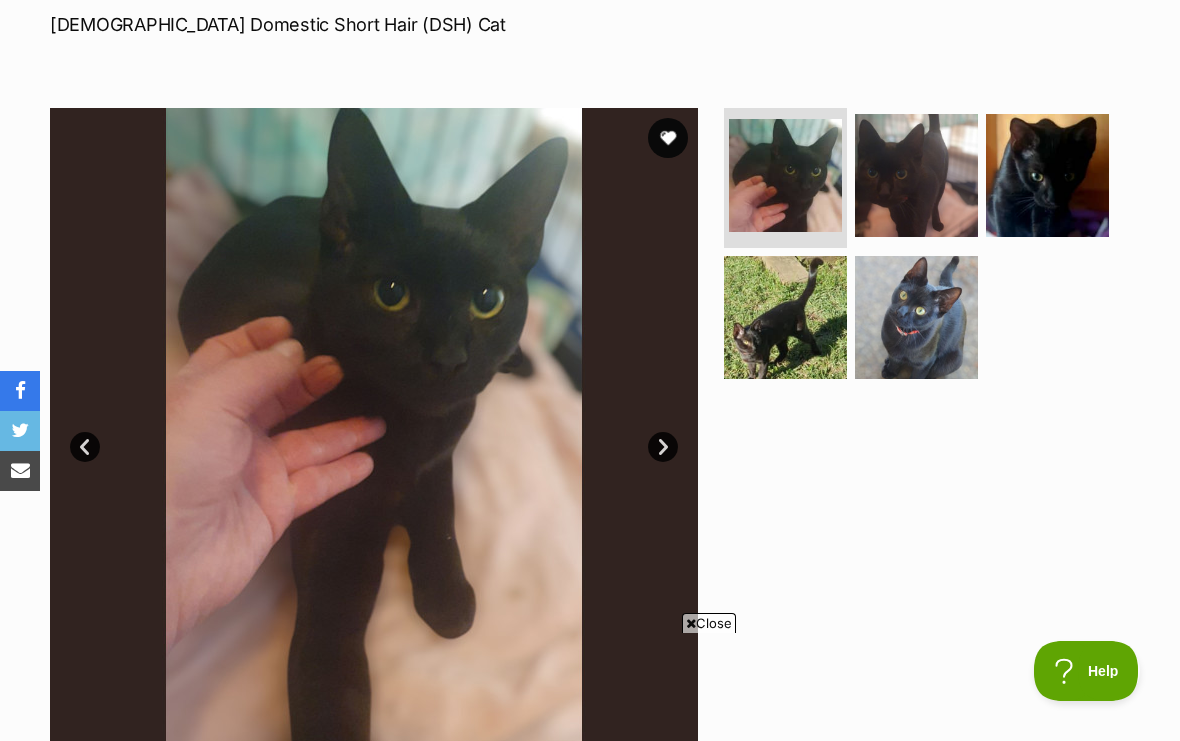 click at bounding box center [785, 317] 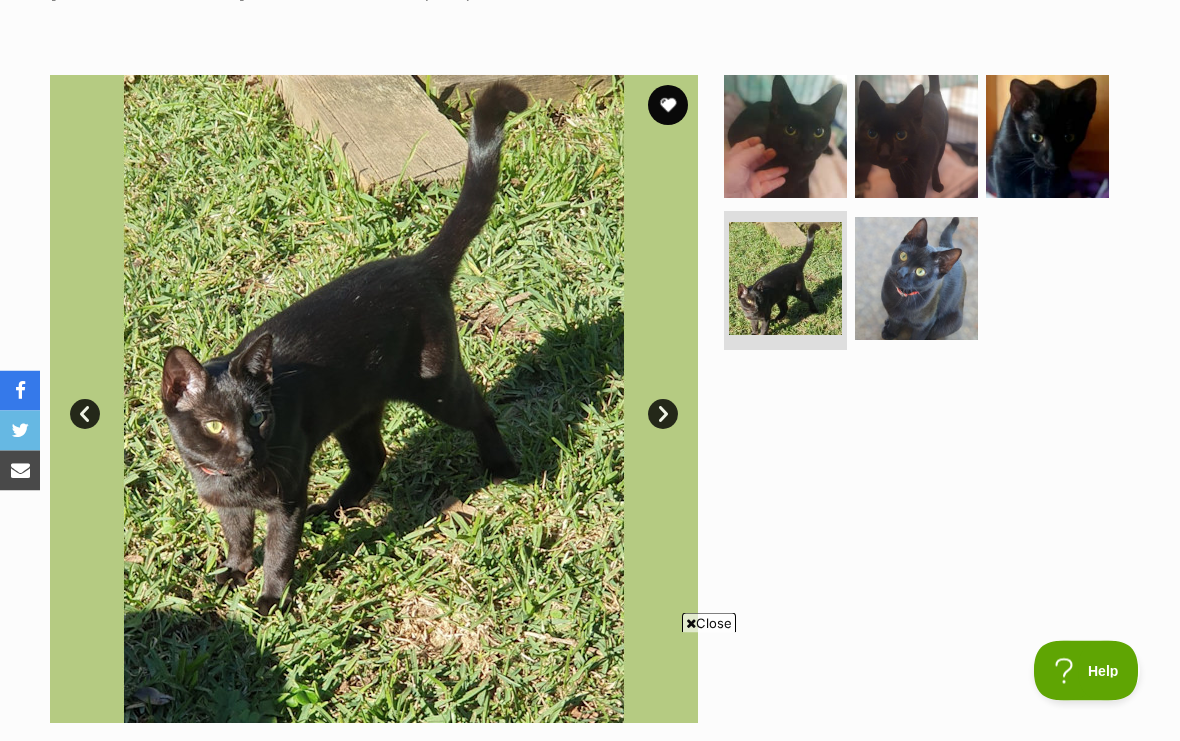 scroll, scrollTop: 356, scrollLeft: 0, axis: vertical 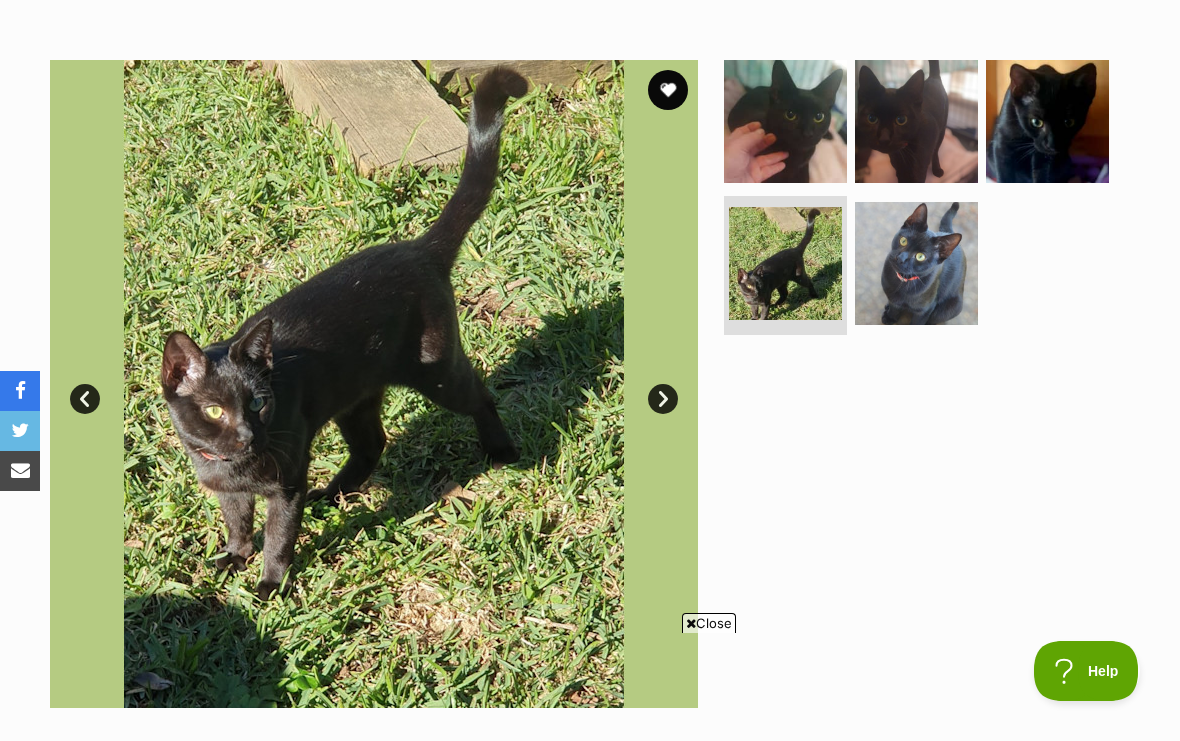 click at bounding box center [916, 263] 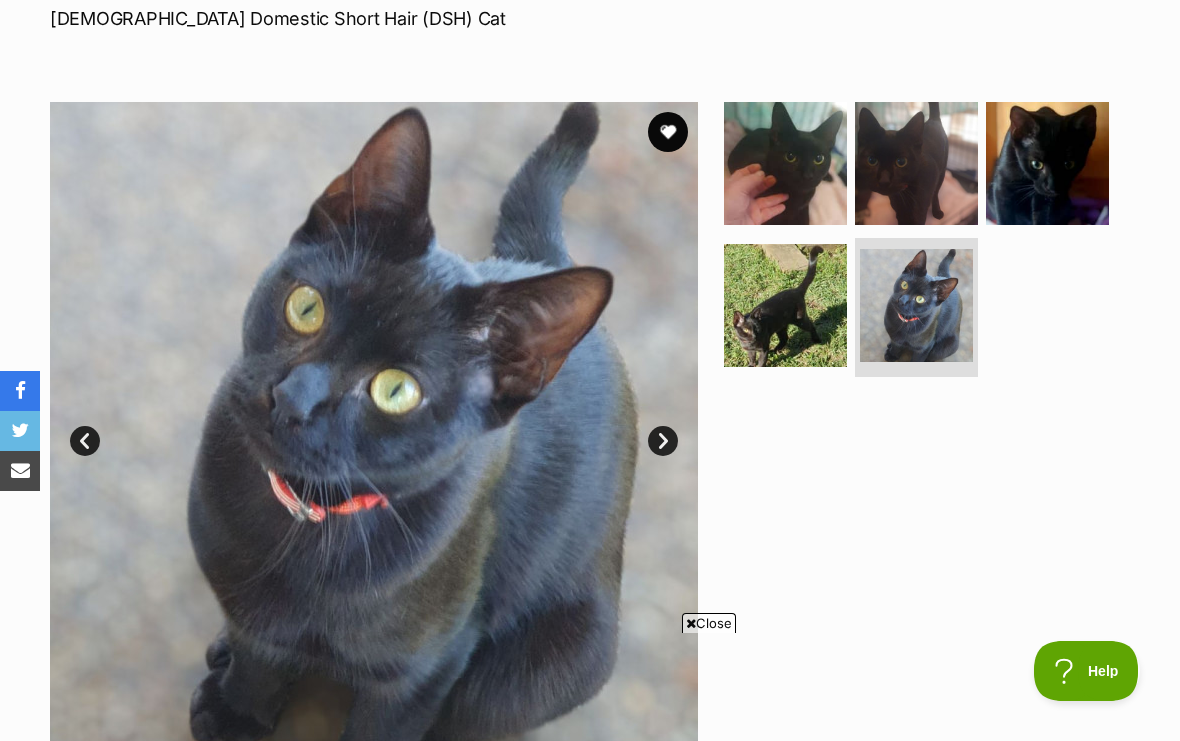 scroll, scrollTop: 289, scrollLeft: 0, axis: vertical 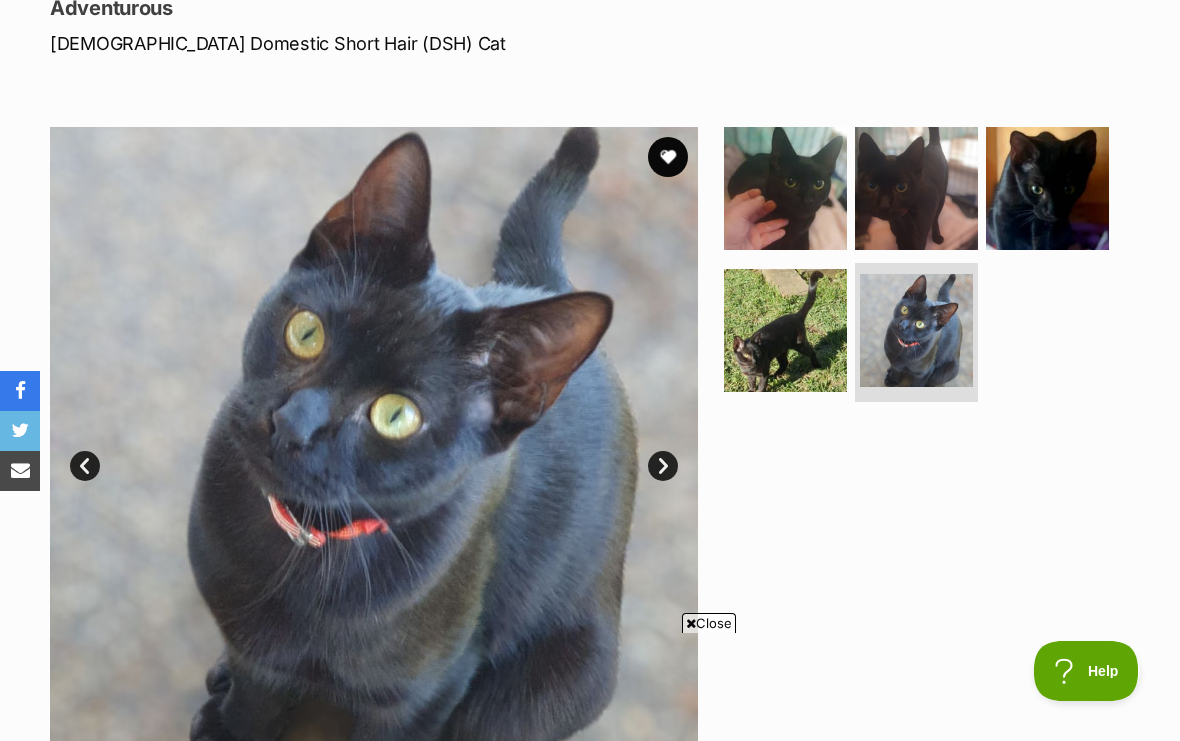 click at bounding box center (668, 157) 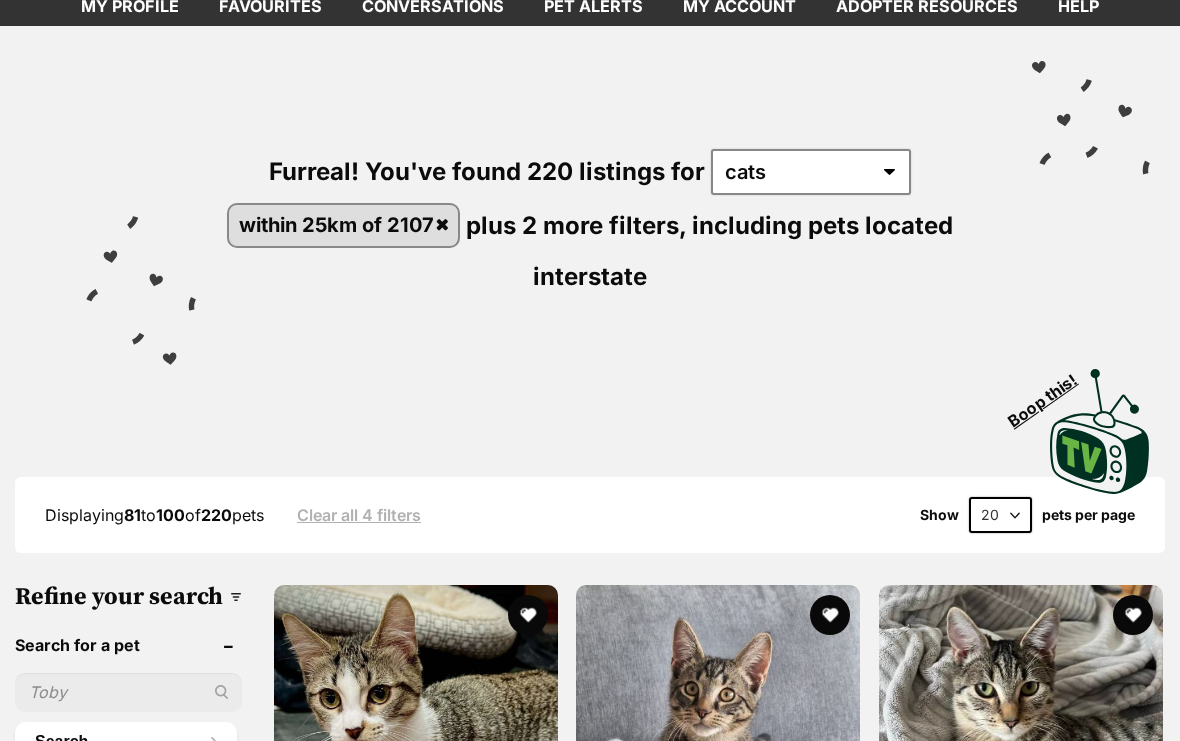 scroll, scrollTop: 0, scrollLeft: 0, axis: both 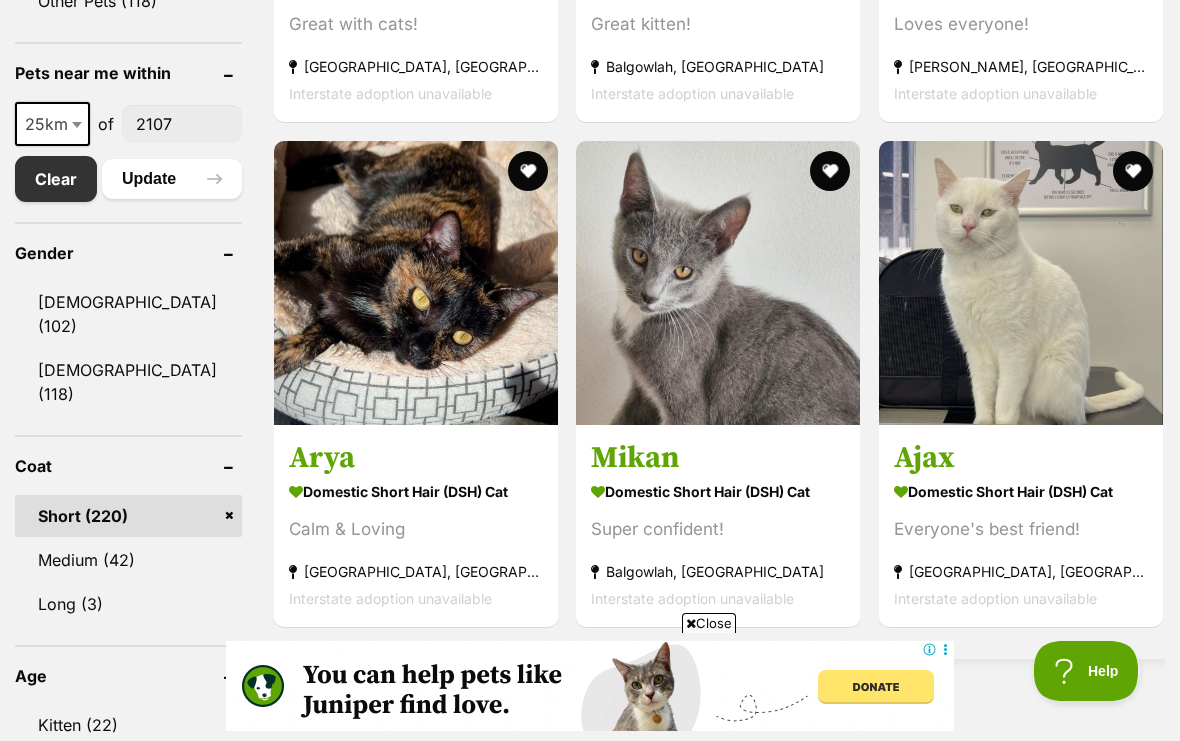 click at bounding box center (718, 283) 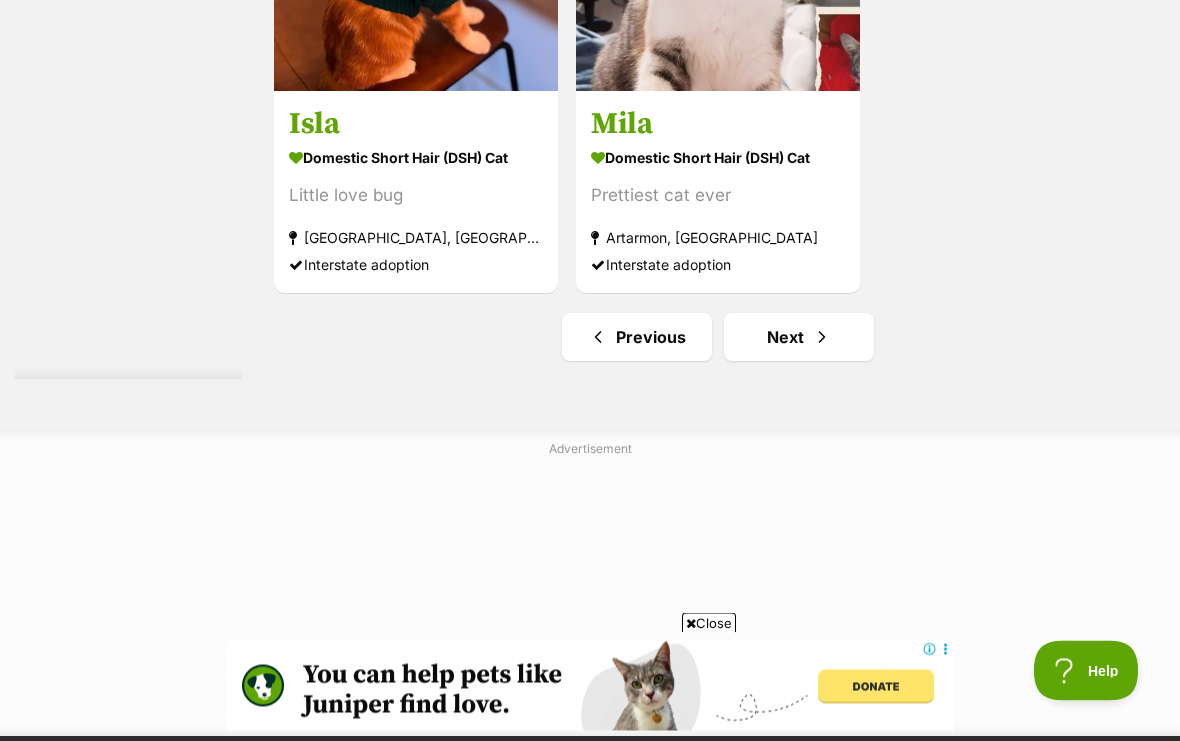 scroll, scrollTop: 4493, scrollLeft: 0, axis: vertical 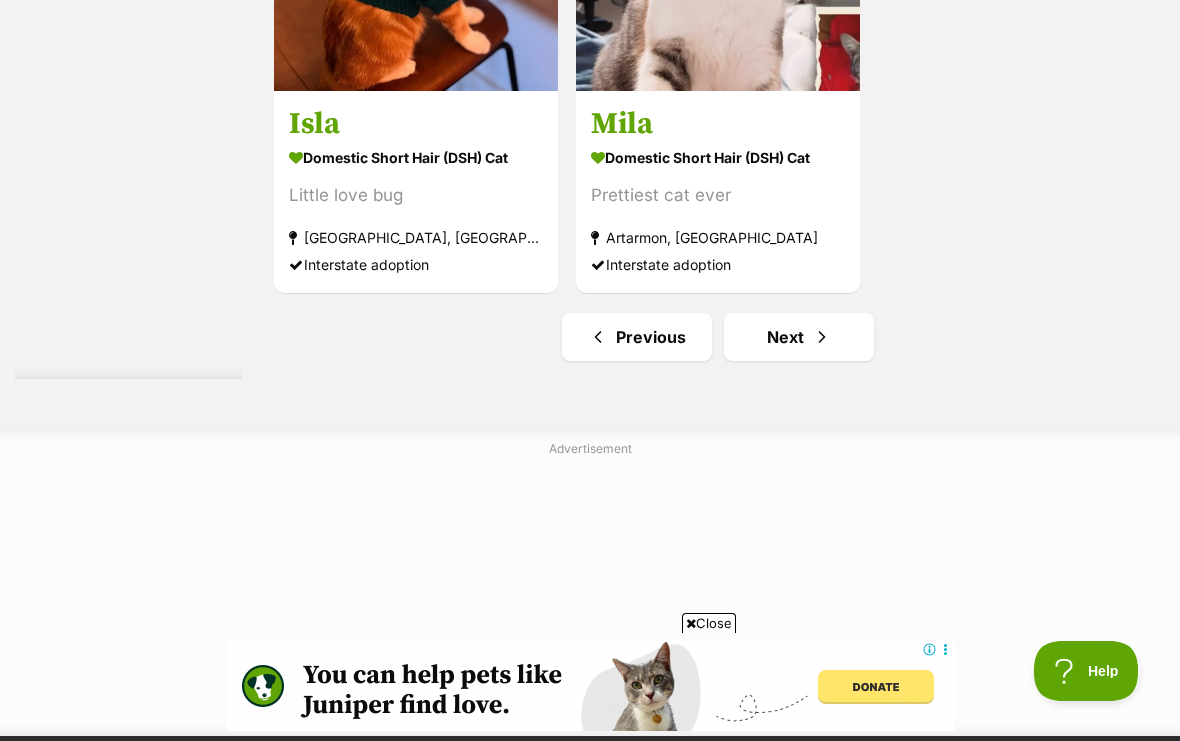click on "Next" at bounding box center (799, 337) 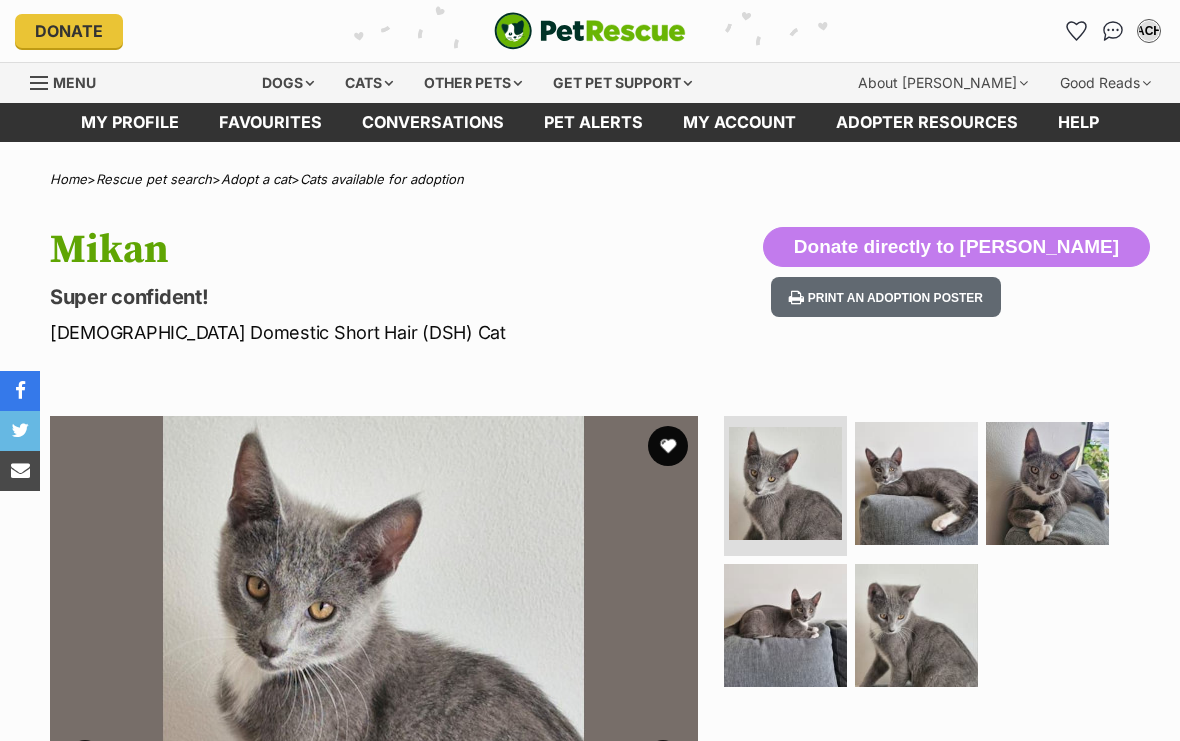 scroll, scrollTop: 0, scrollLeft: 0, axis: both 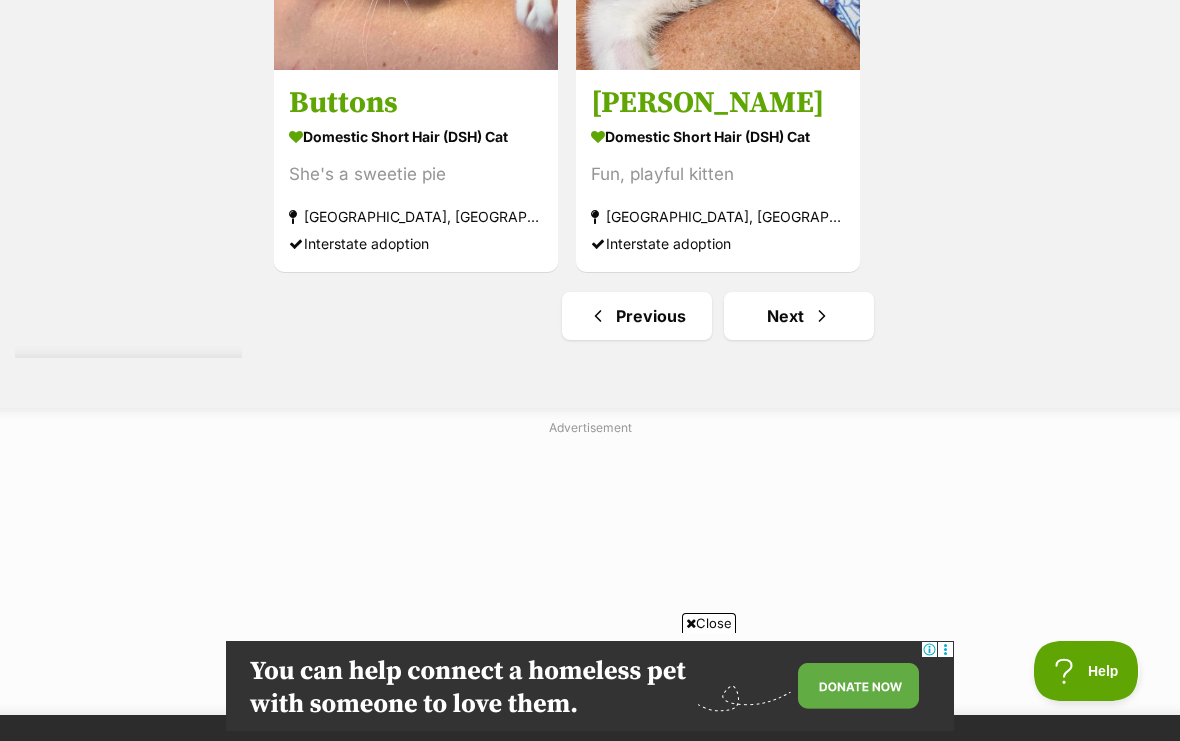 click on "Next" at bounding box center [799, 316] 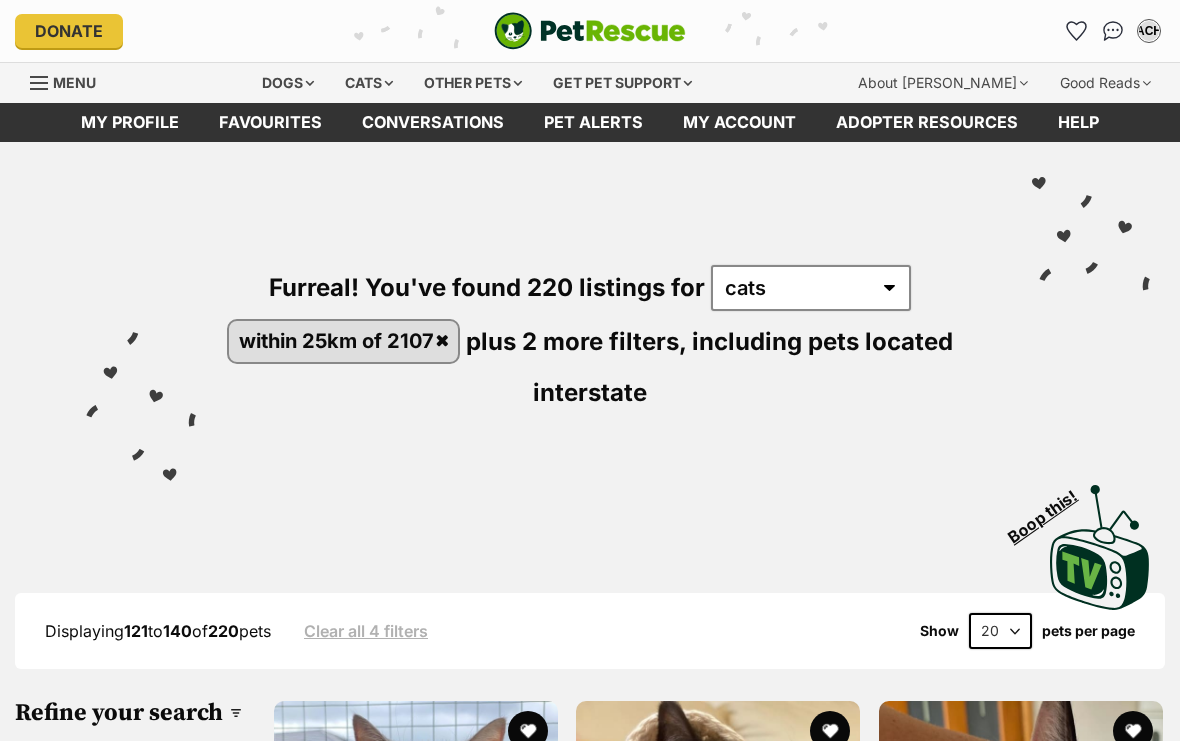 scroll, scrollTop: 409, scrollLeft: 0, axis: vertical 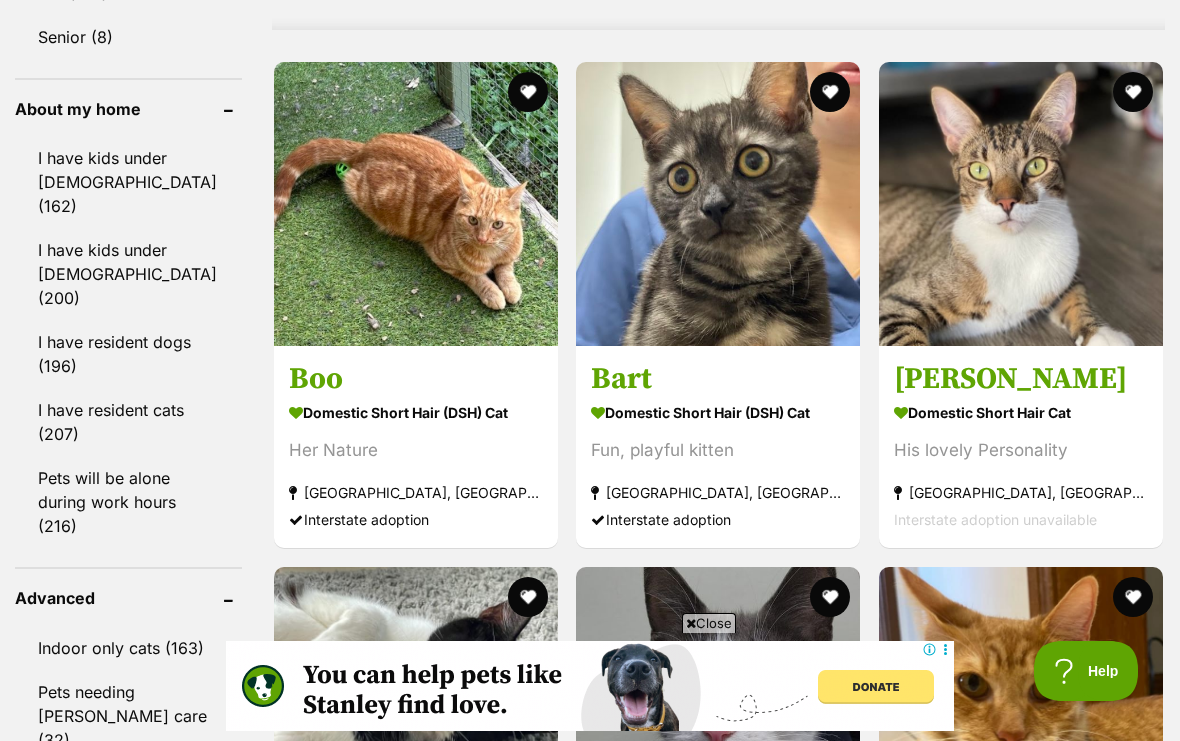 click at bounding box center [1021, 204] 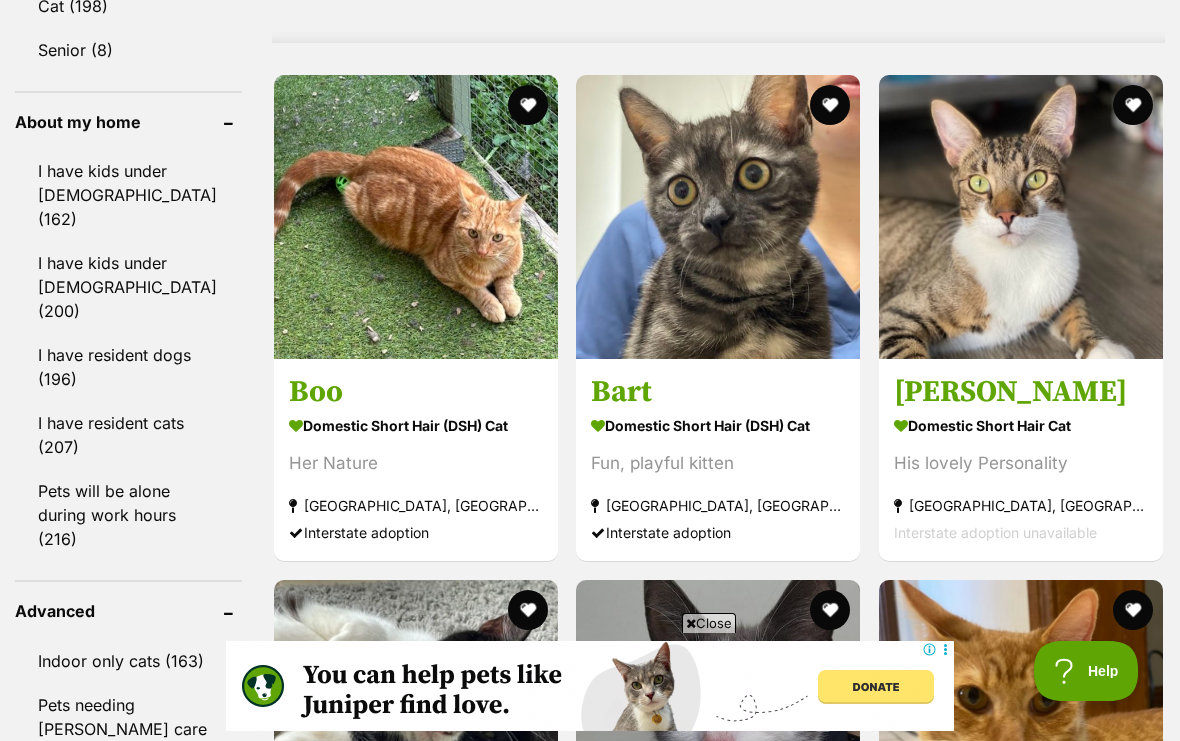 scroll, scrollTop: 0, scrollLeft: 0, axis: both 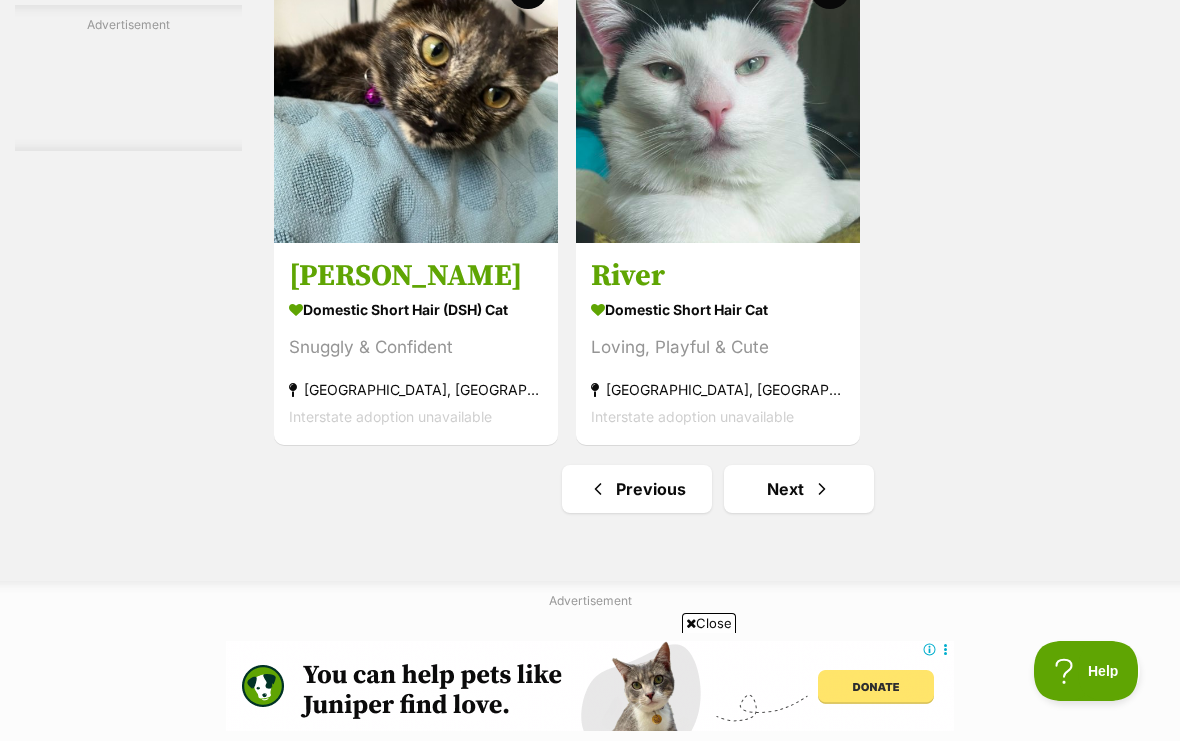 click on "Next" at bounding box center (799, 489) 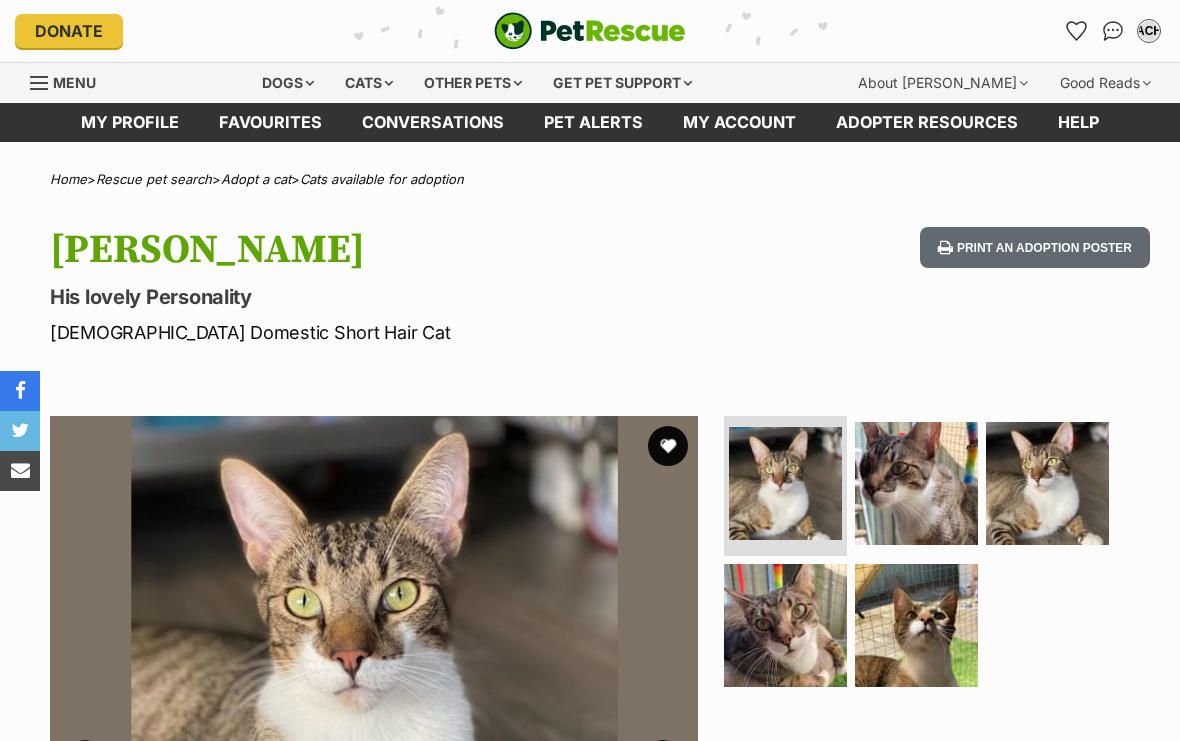 scroll, scrollTop: 0, scrollLeft: 0, axis: both 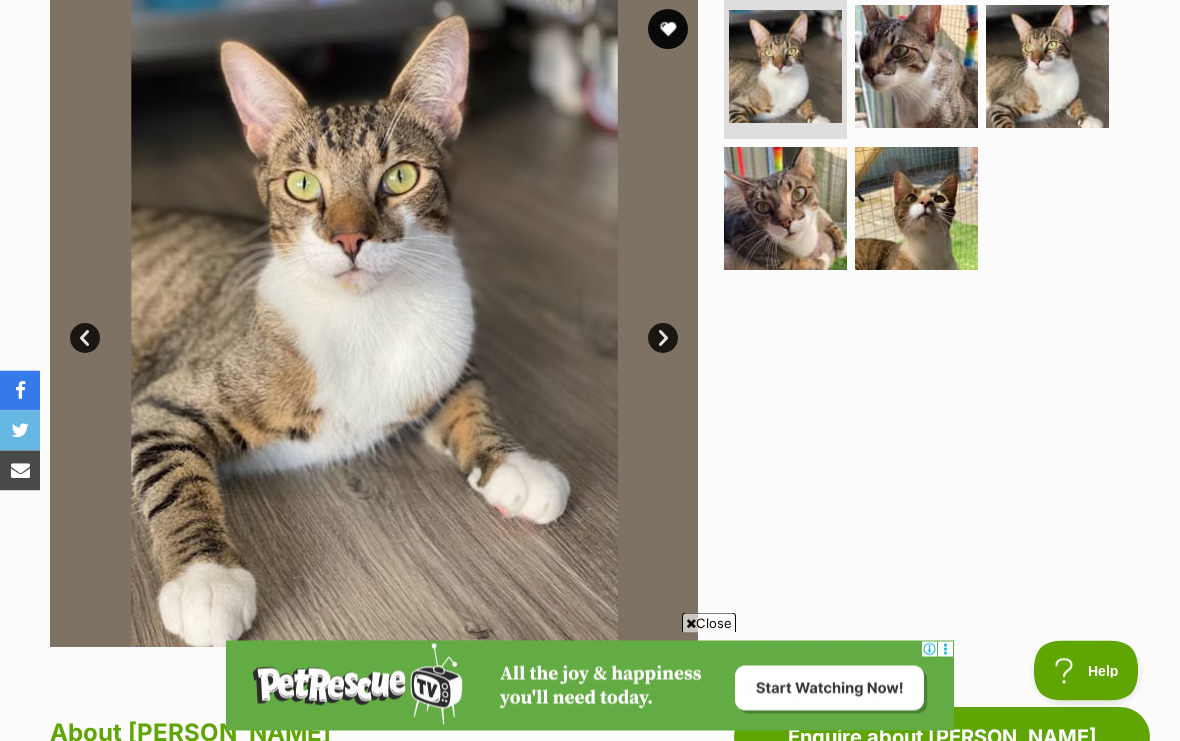 click on "Next" at bounding box center (663, 339) 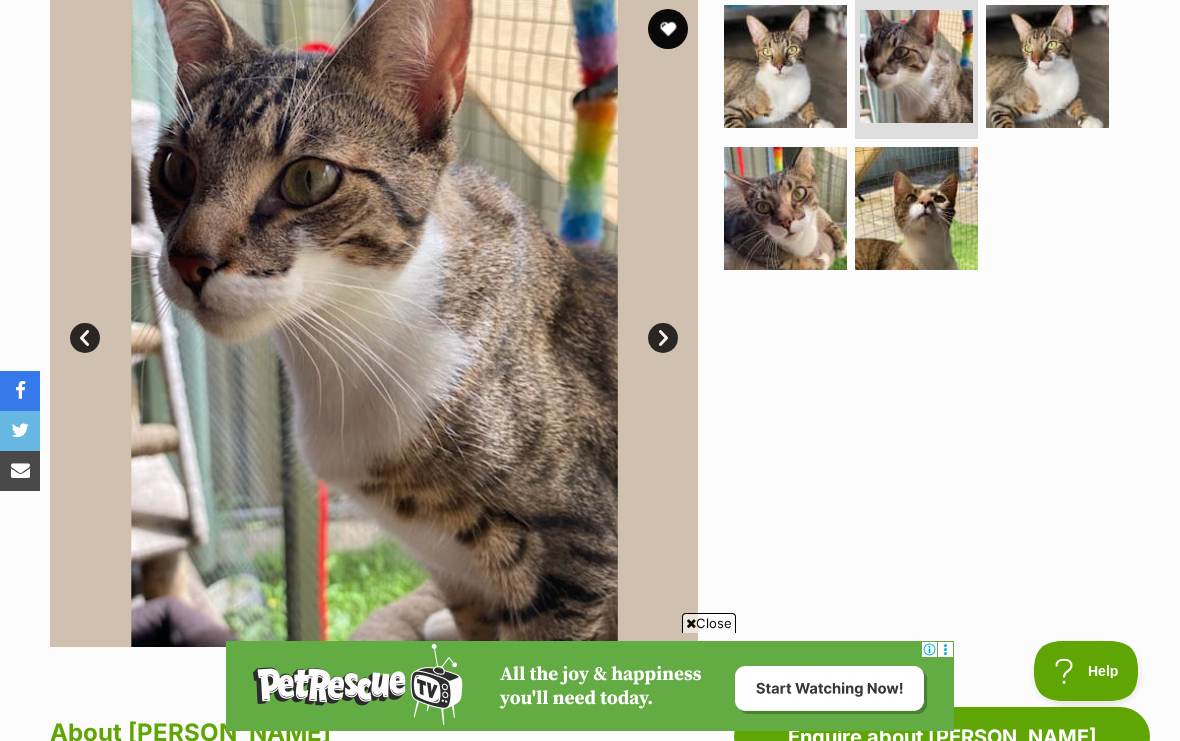 click on "Next" at bounding box center [663, 338] 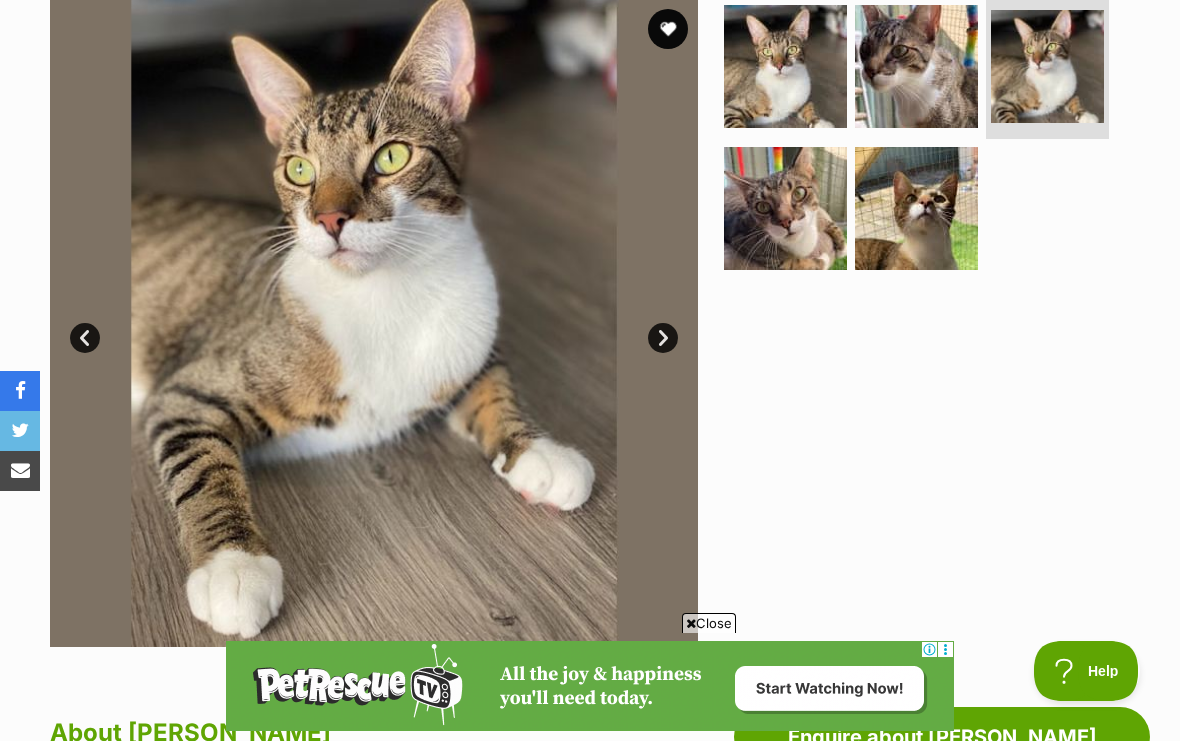 click on "Next" at bounding box center [663, 338] 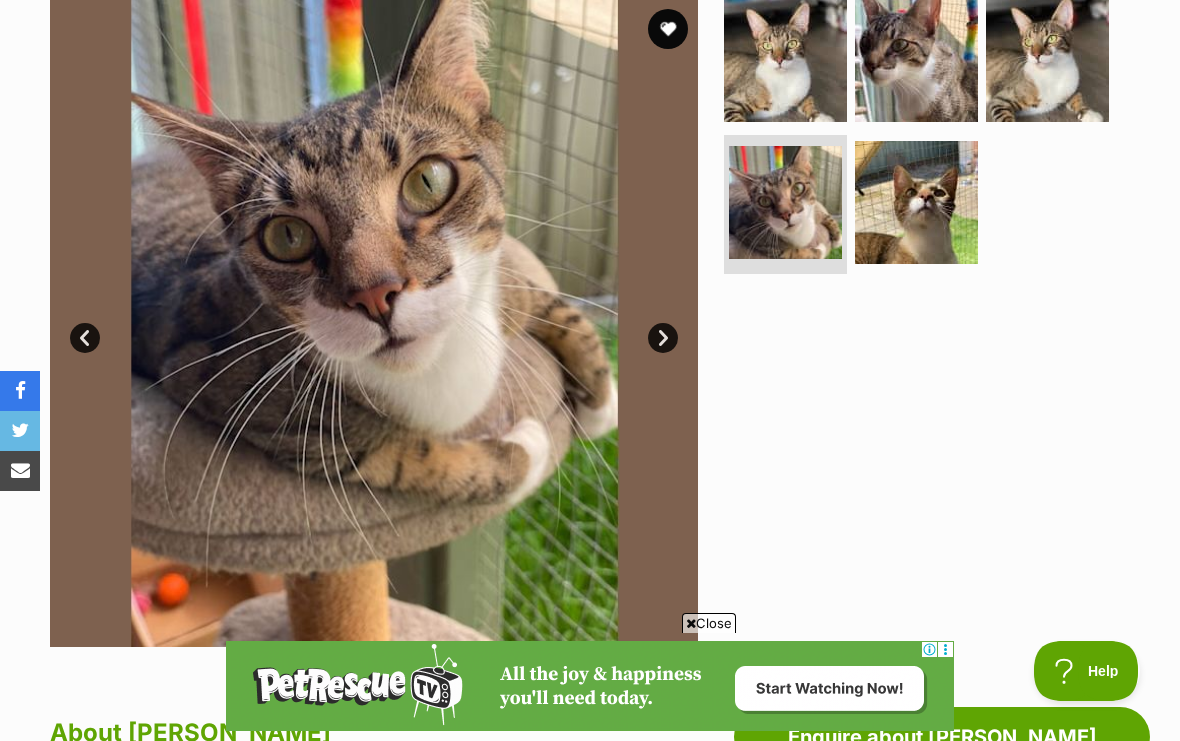 click on "Next" at bounding box center (663, 338) 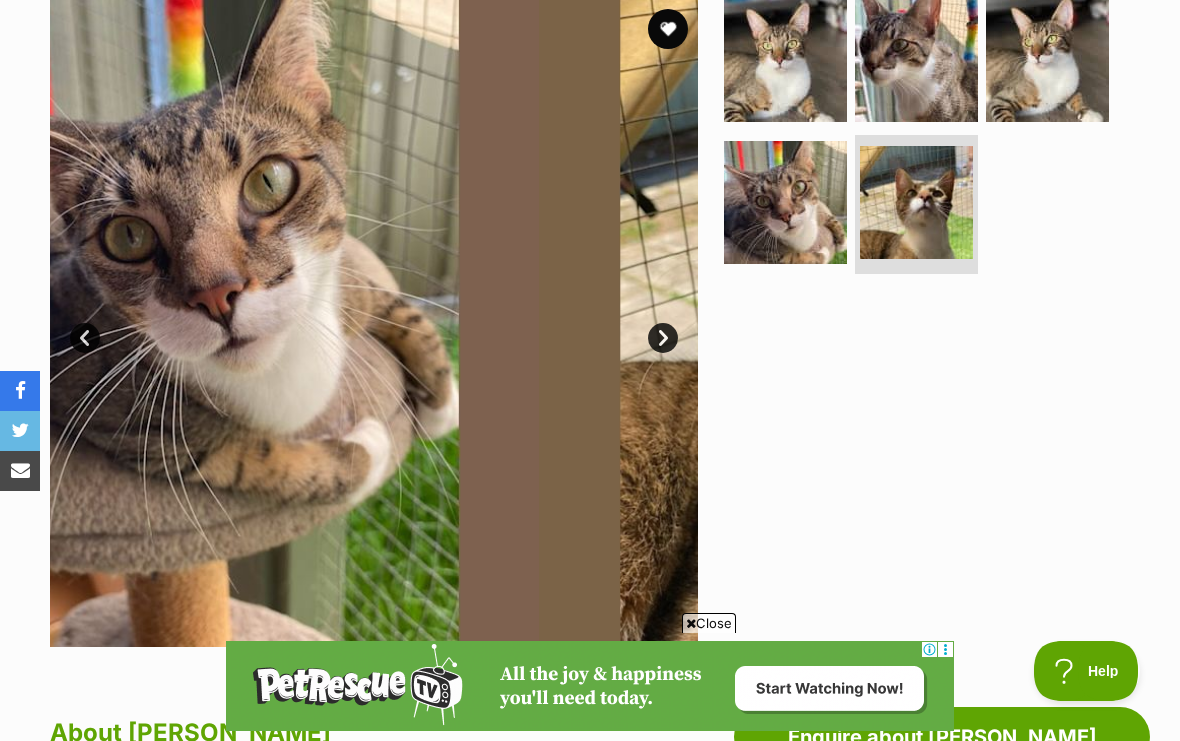 scroll, scrollTop: 0, scrollLeft: 0, axis: both 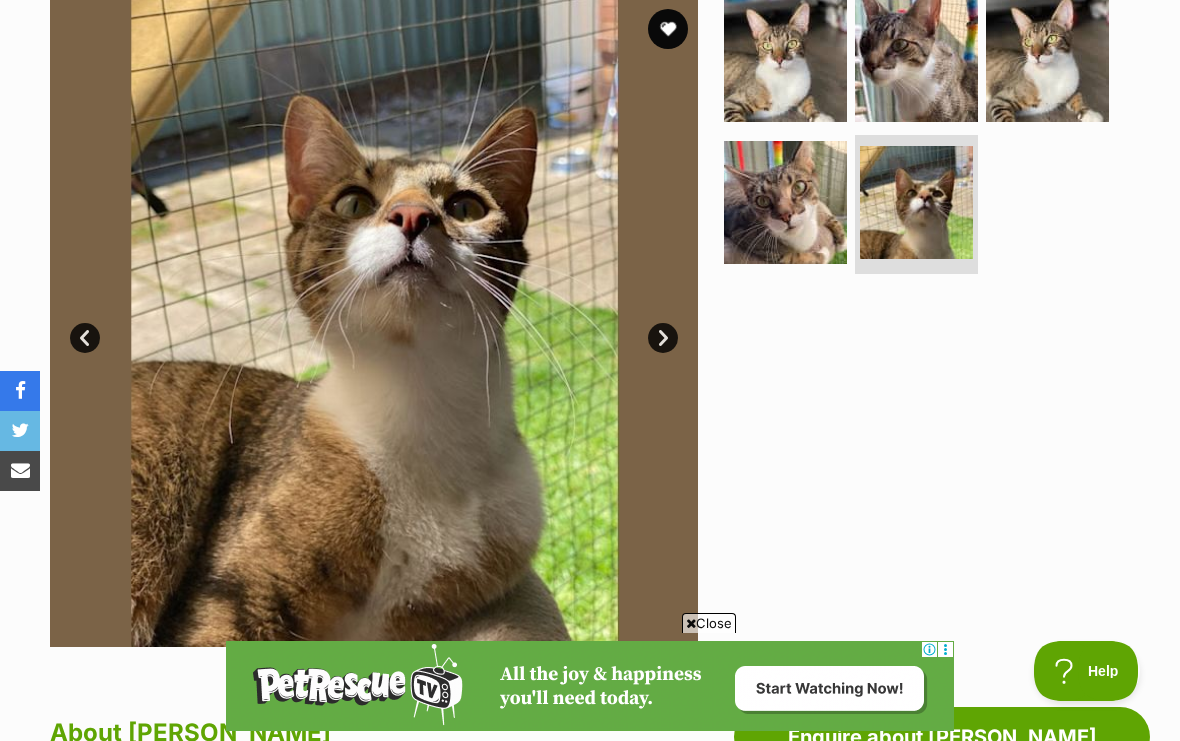 click on "Next" at bounding box center [663, 338] 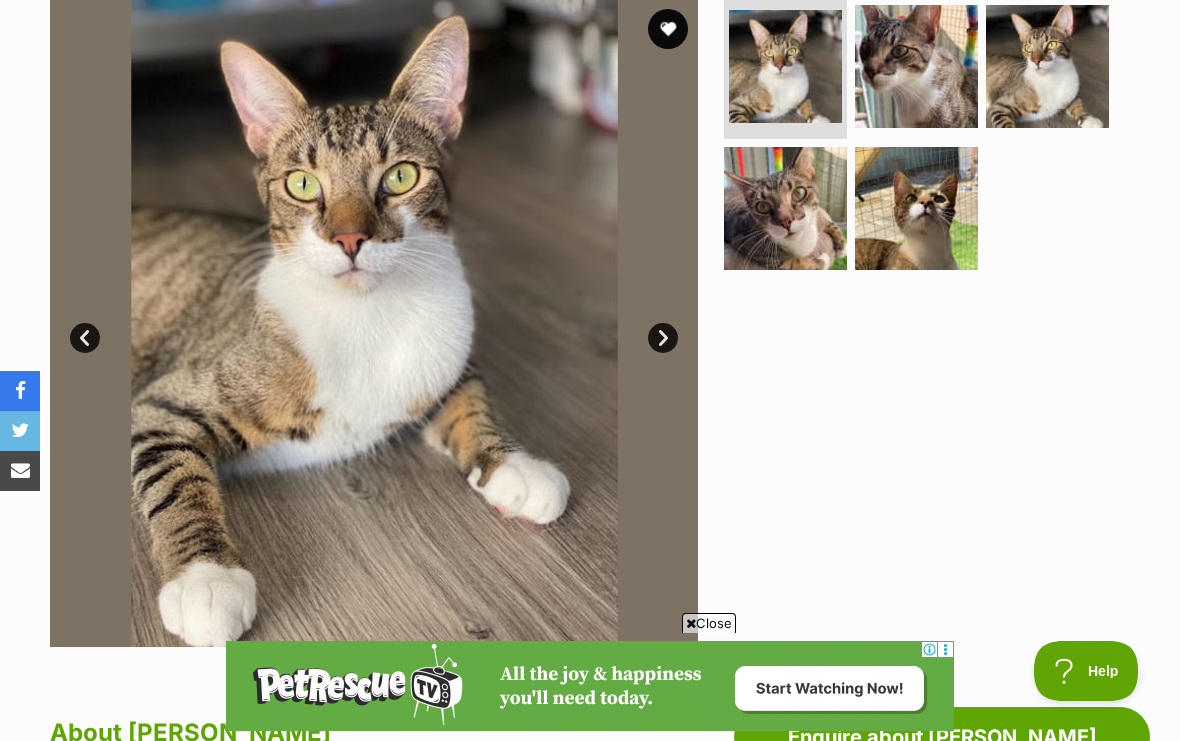 click at bounding box center (668, 29) 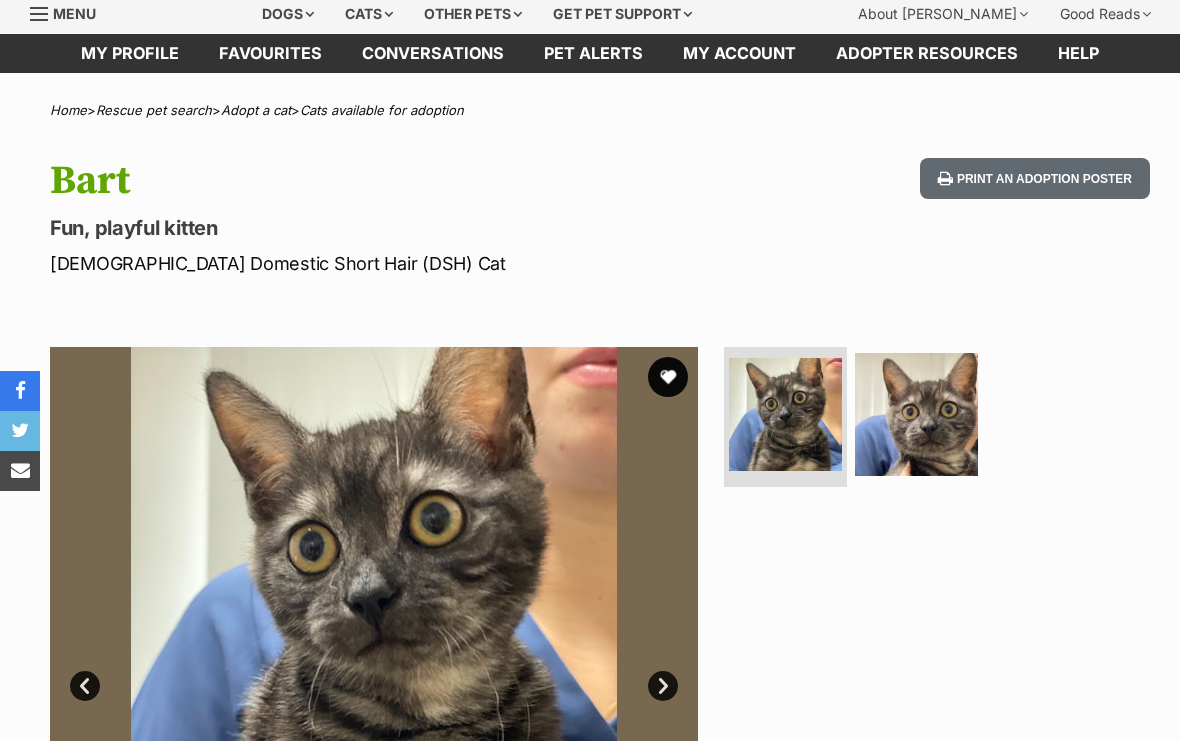 scroll, scrollTop: 0, scrollLeft: 0, axis: both 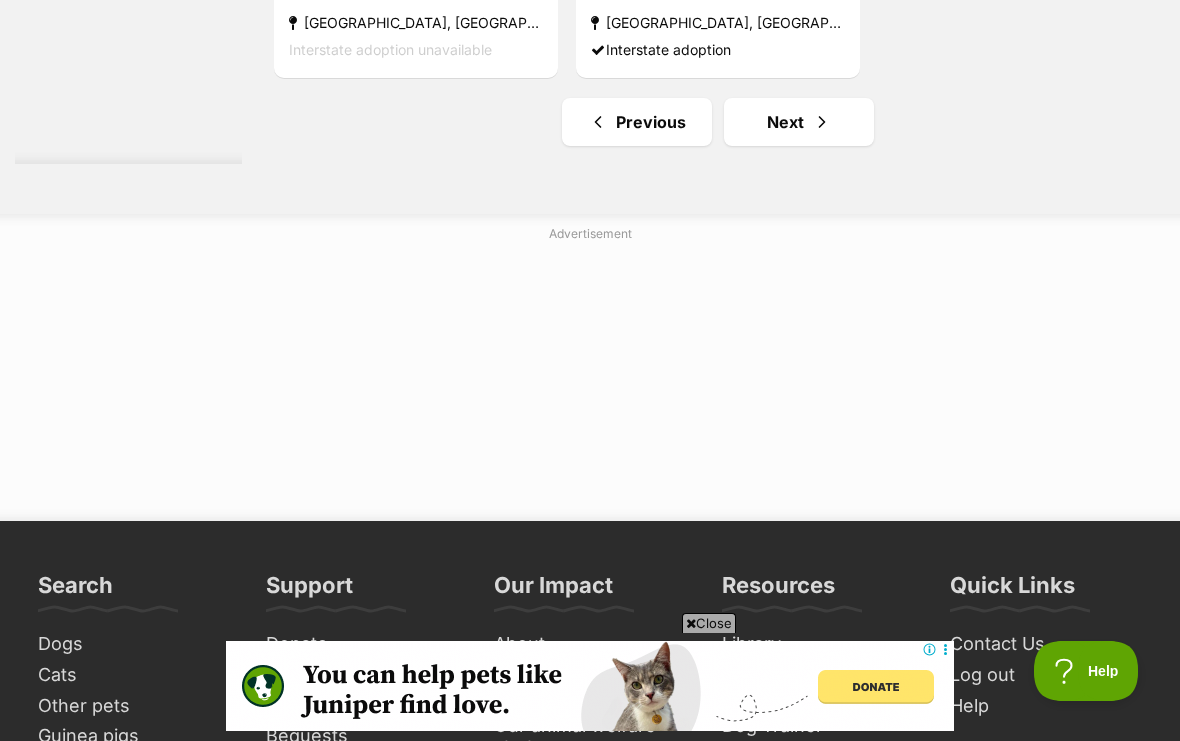 click on "Next" at bounding box center [799, 122] 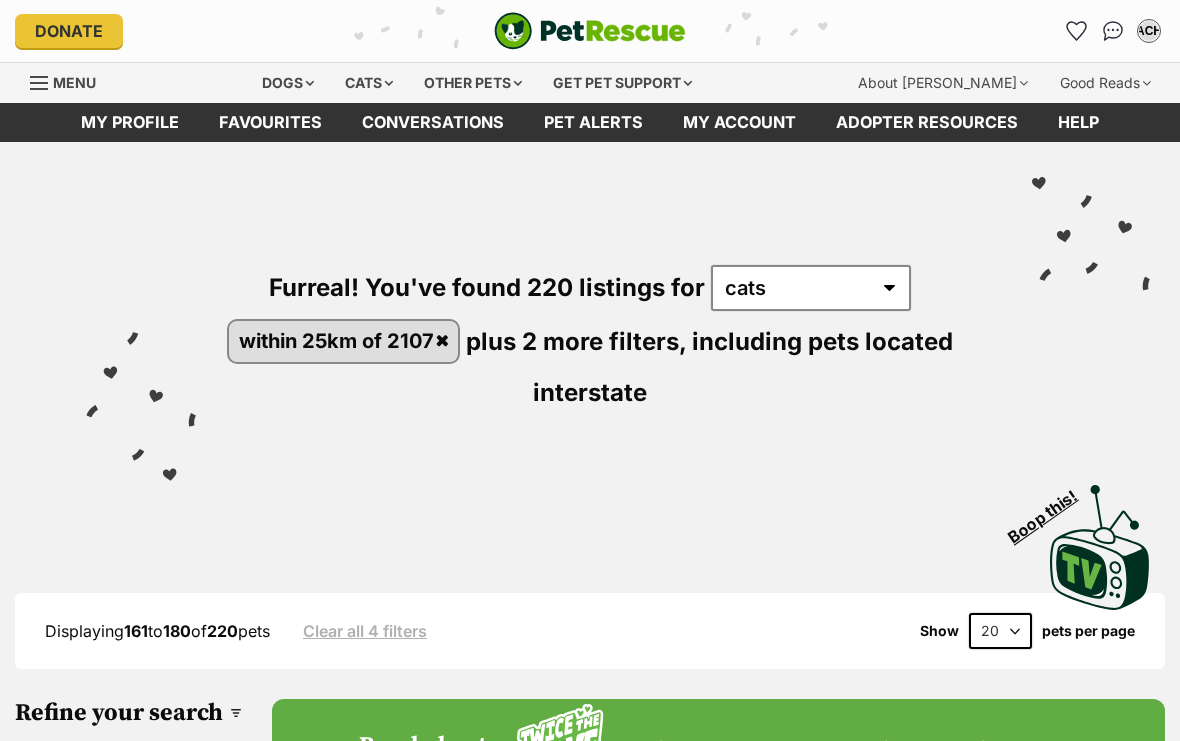 scroll, scrollTop: 367, scrollLeft: 0, axis: vertical 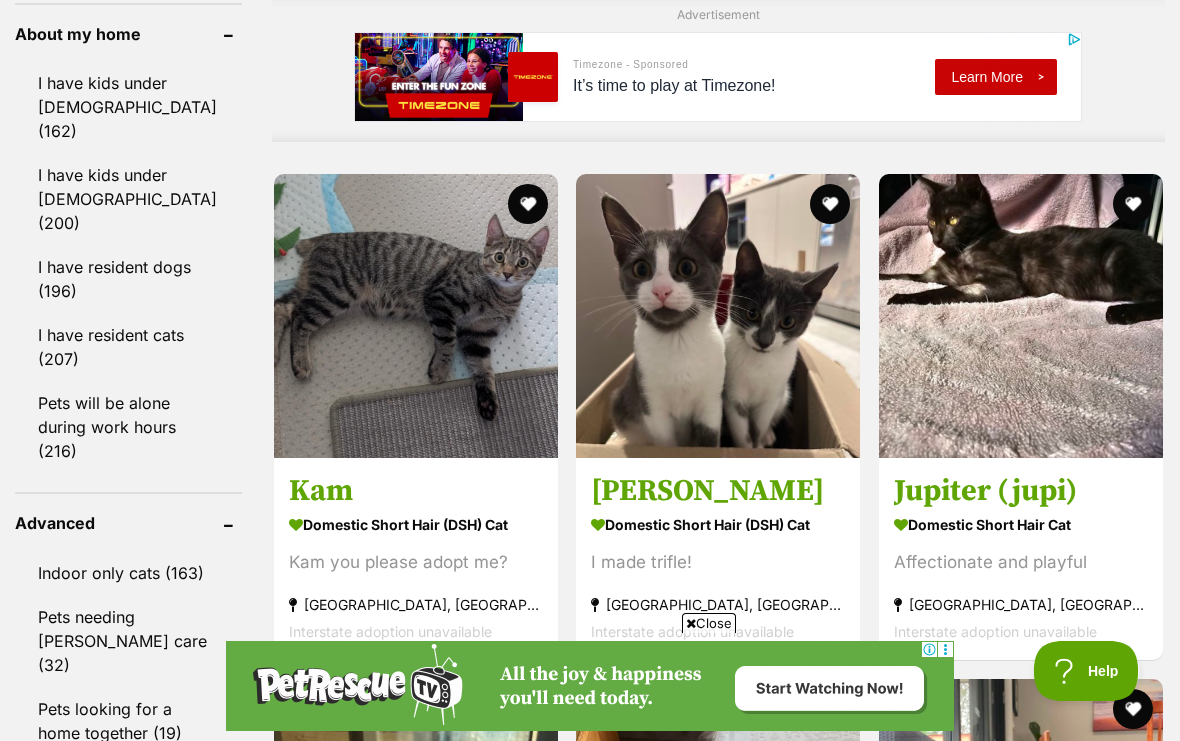 click at bounding box center [1021, 316] 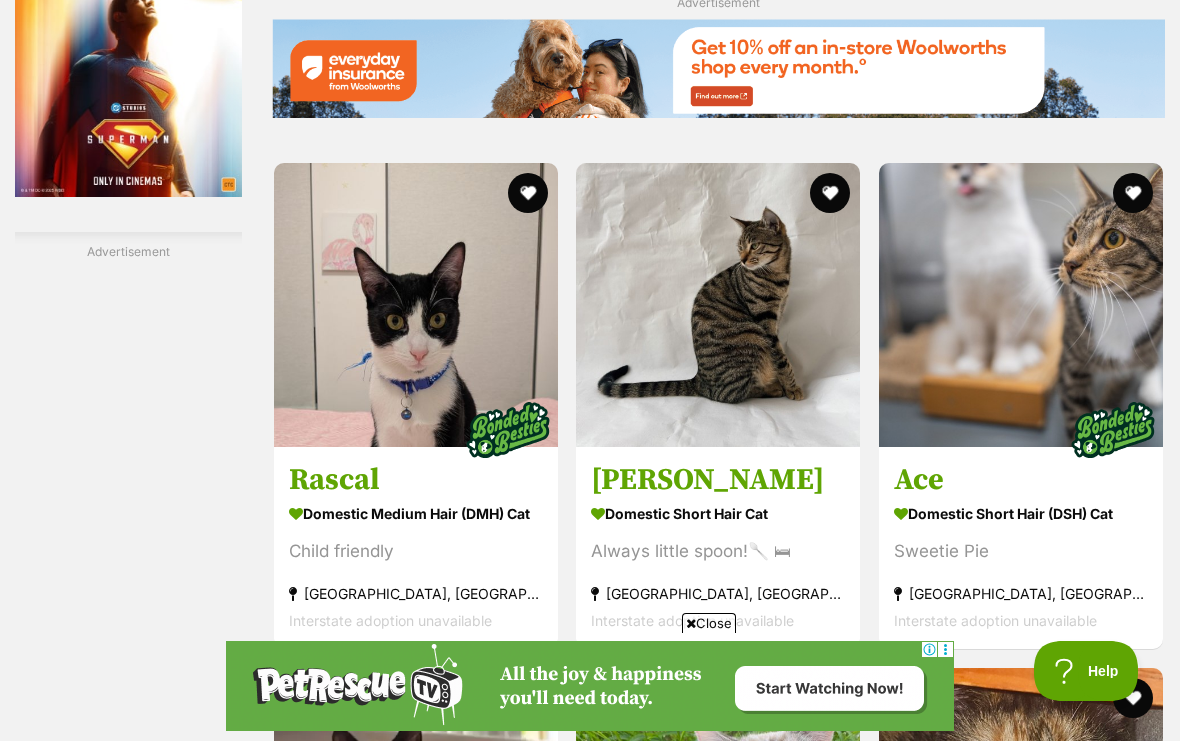 scroll, scrollTop: 3130, scrollLeft: 0, axis: vertical 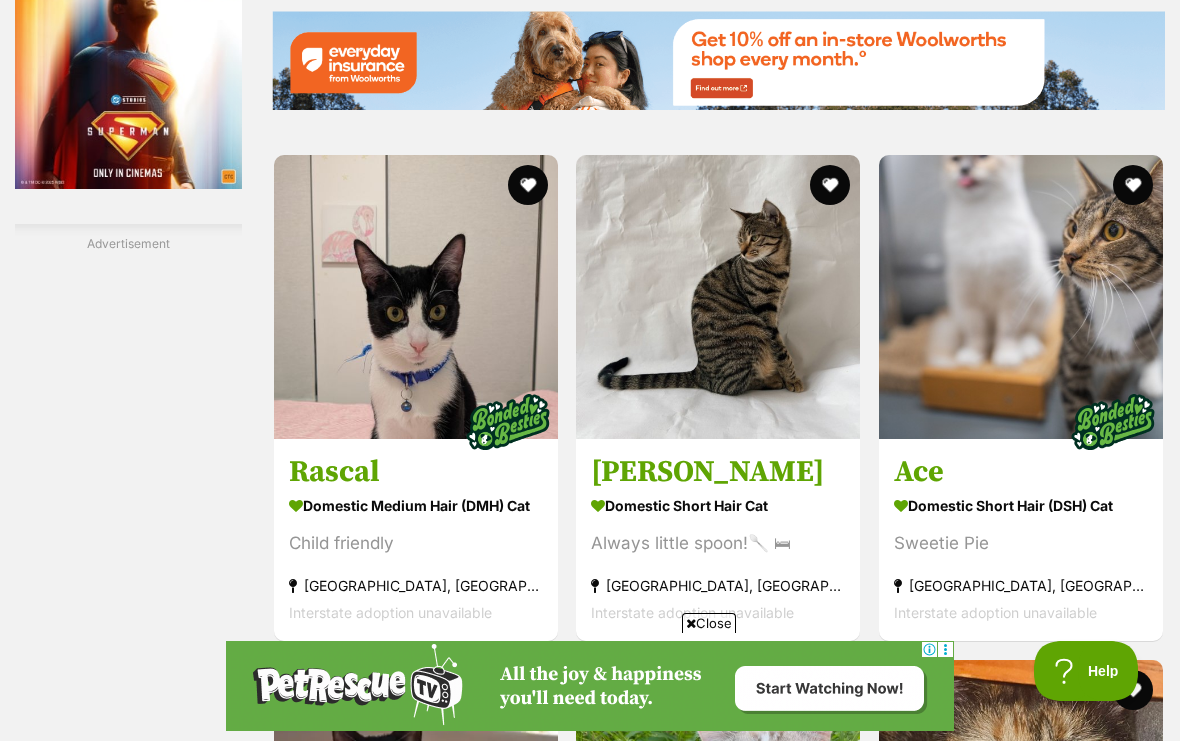 click at bounding box center (718, 297) 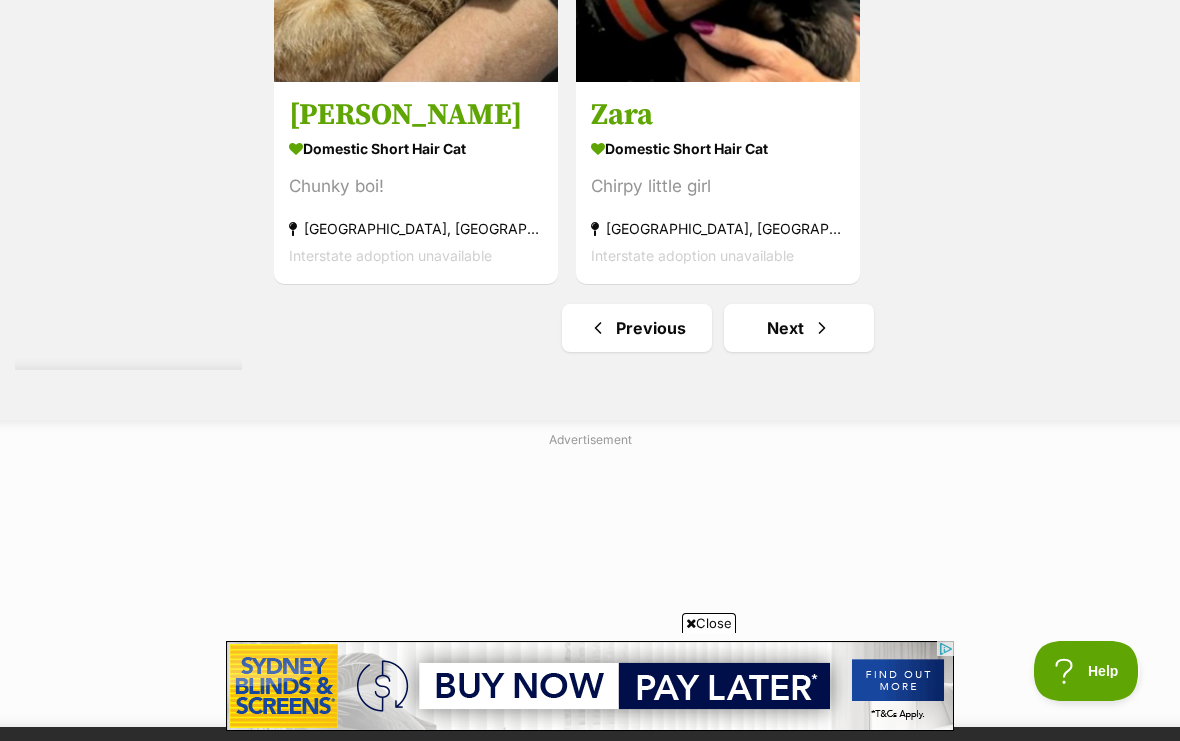 scroll, scrollTop: 4684, scrollLeft: 0, axis: vertical 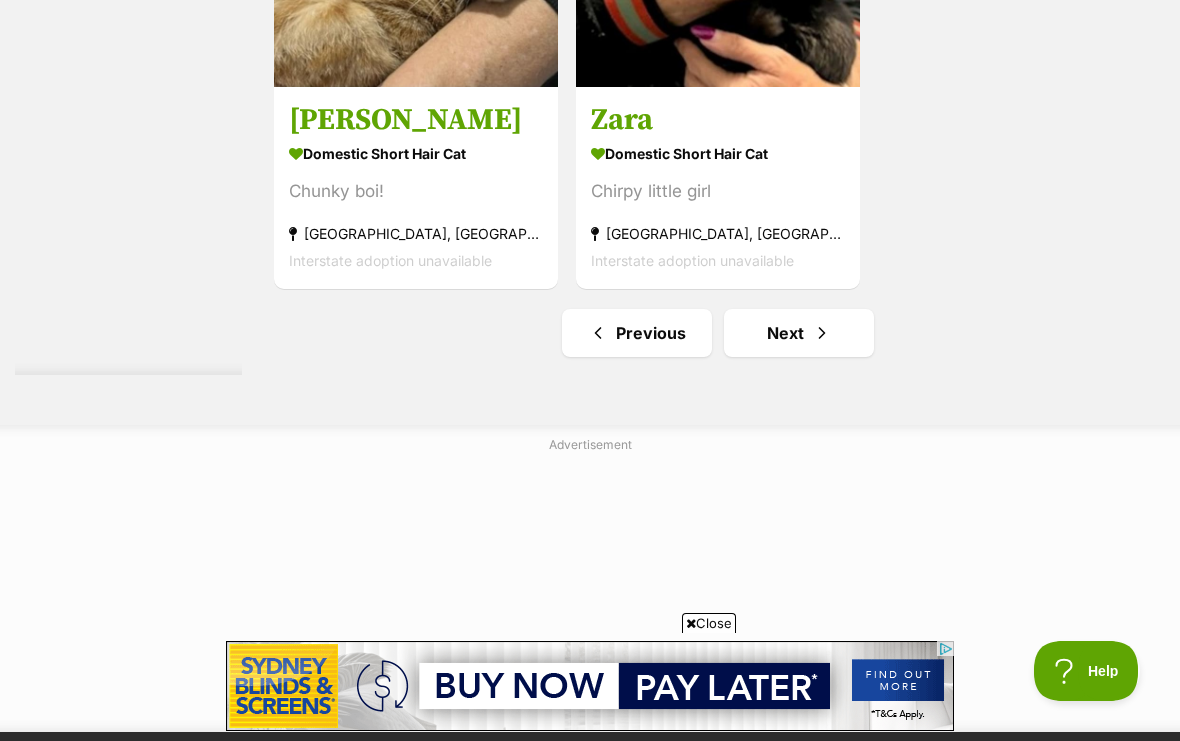 click on "Next" at bounding box center (799, 333) 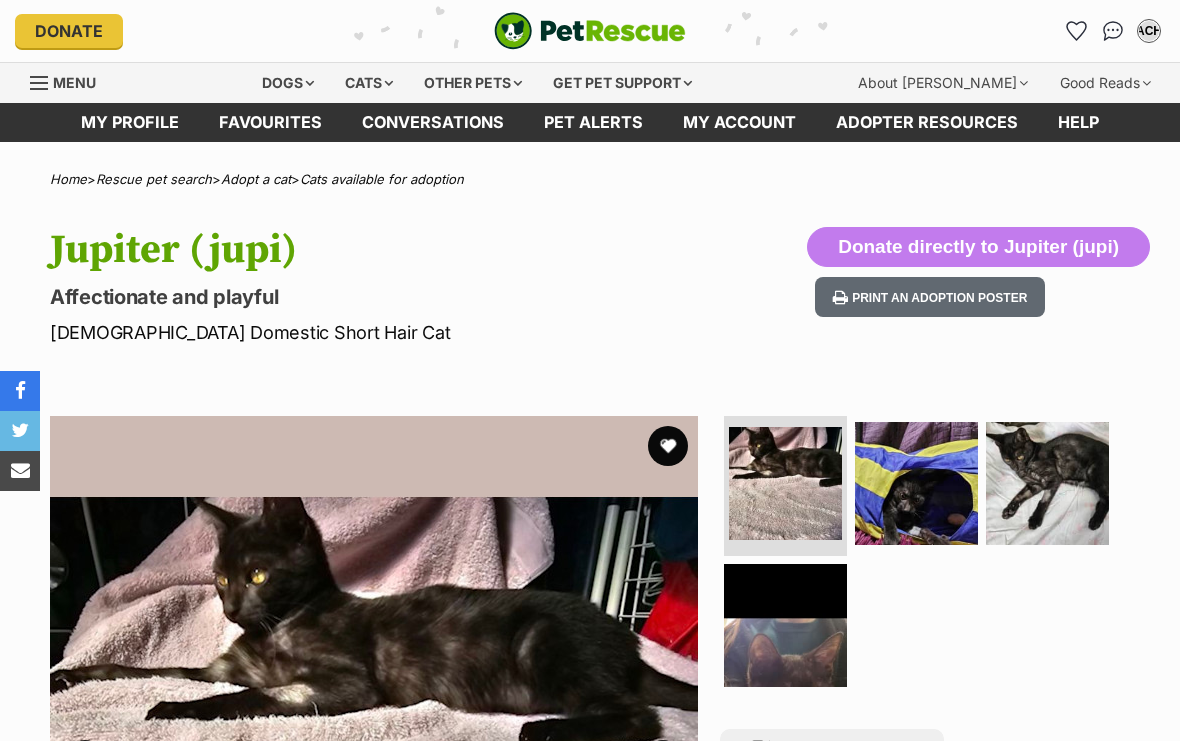 scroll, scrollTop: 0, scrollLeft: 0, axis: both 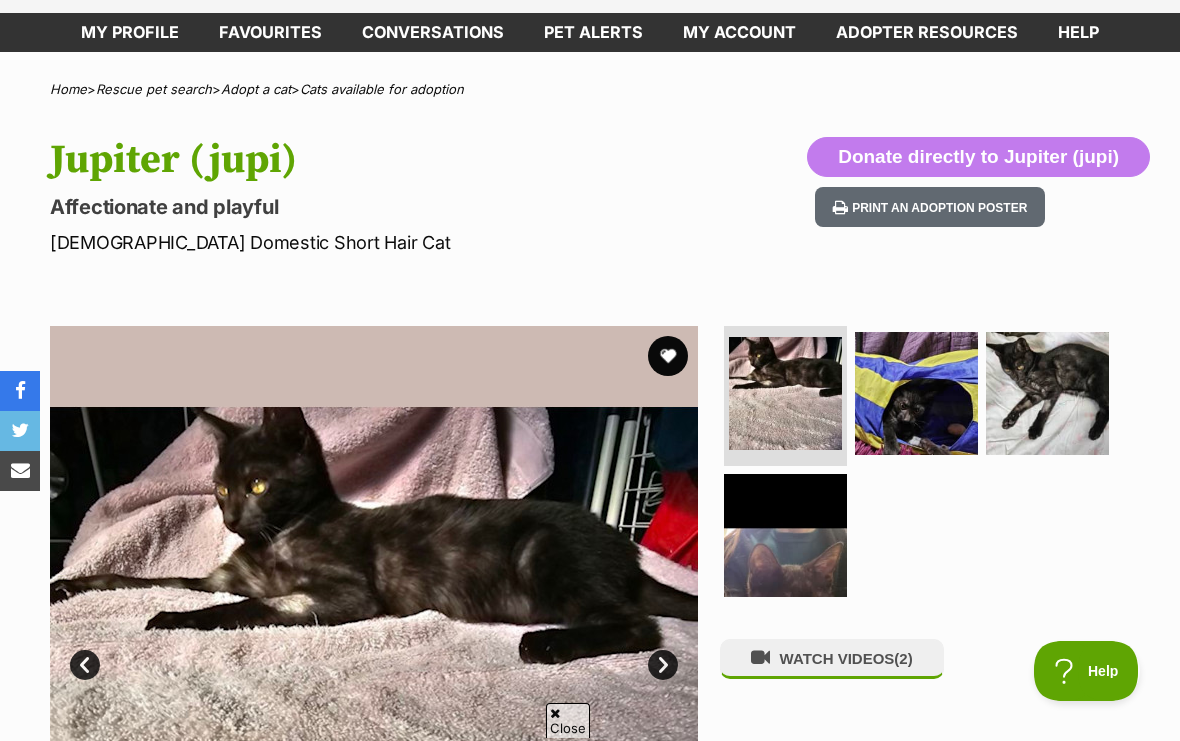 click at bounding box center [1047, 393] 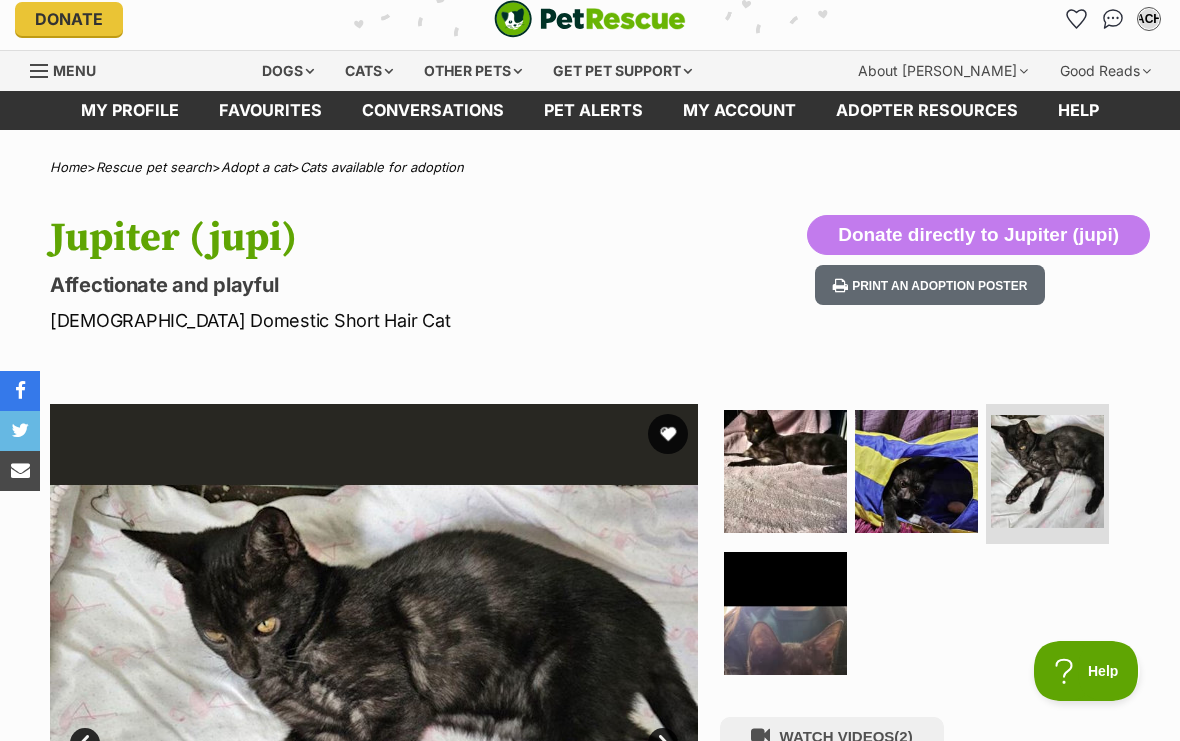 scroll, scrollTop: 0, scrollLeft: 0, axis: both 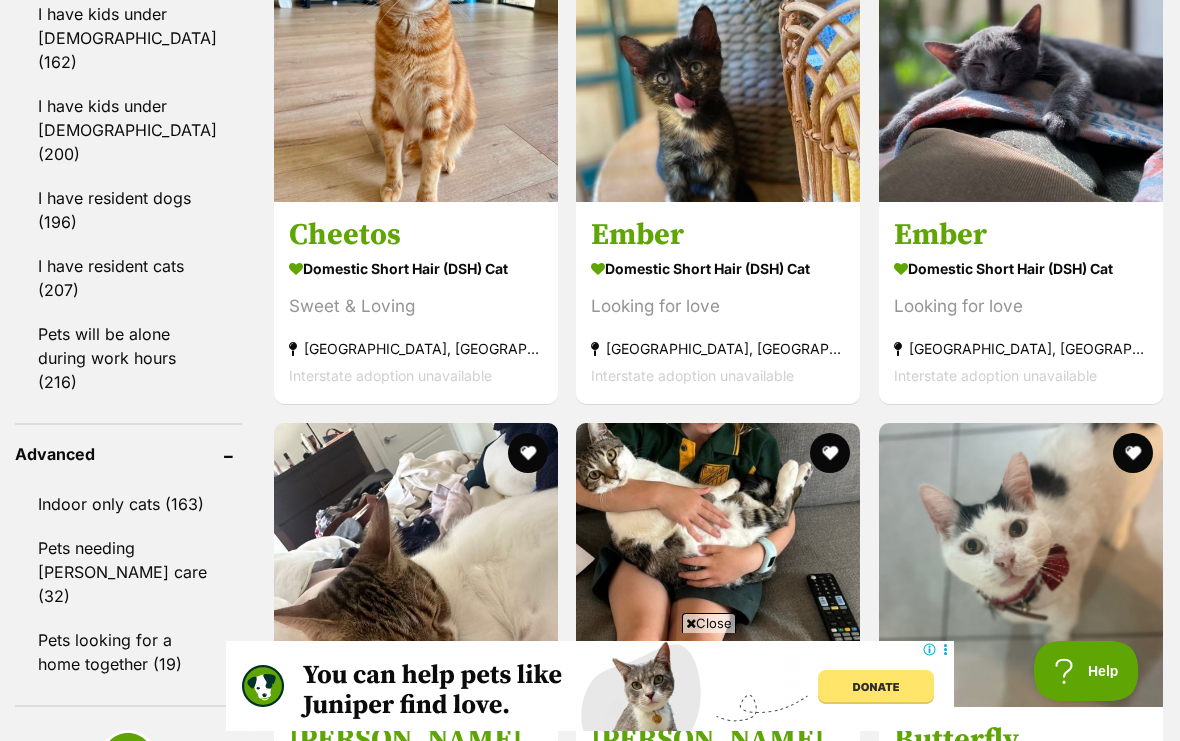 click at bounding box center (1021, 60) 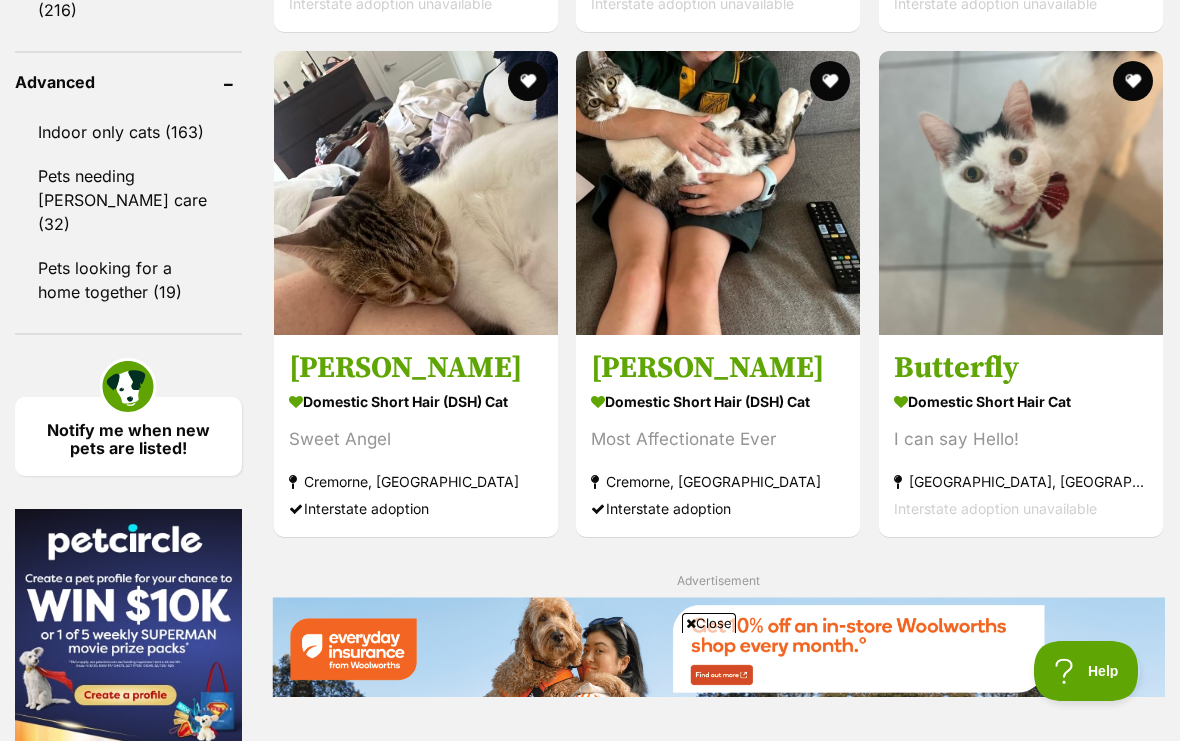 scroll, scrollTop: 2483, scrollLeft: 0, axis: vertical 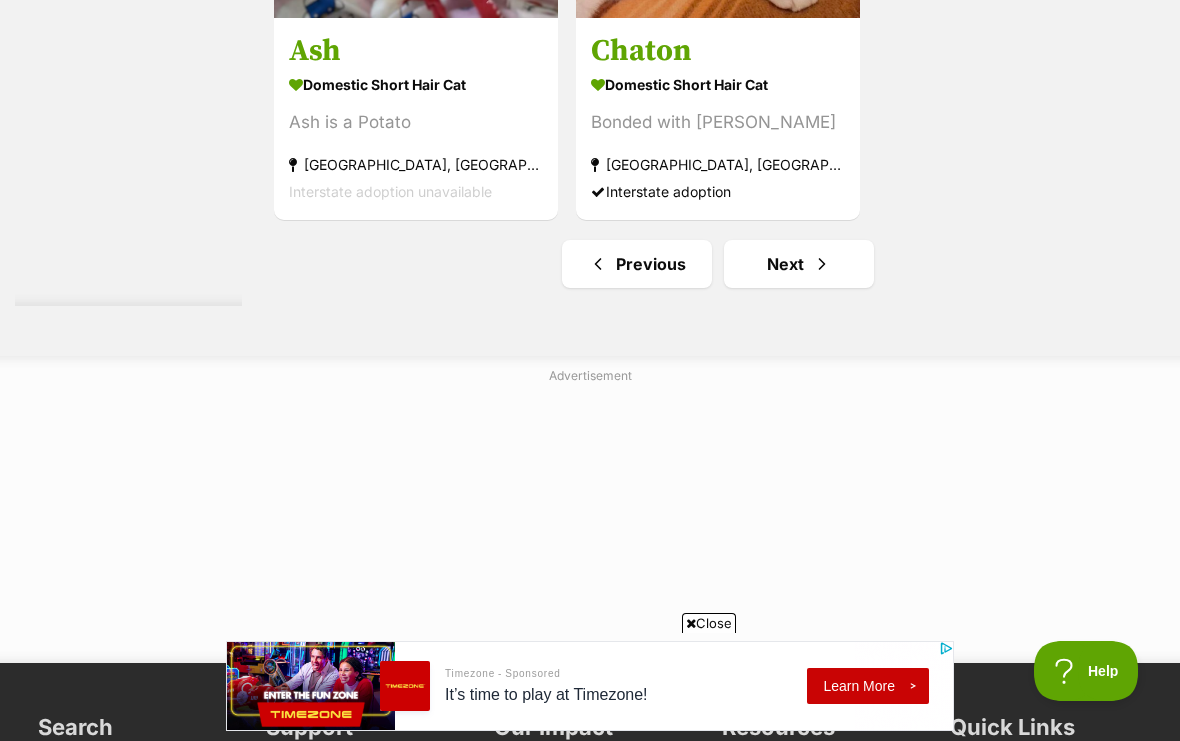 click at bounding box center [822, 264] 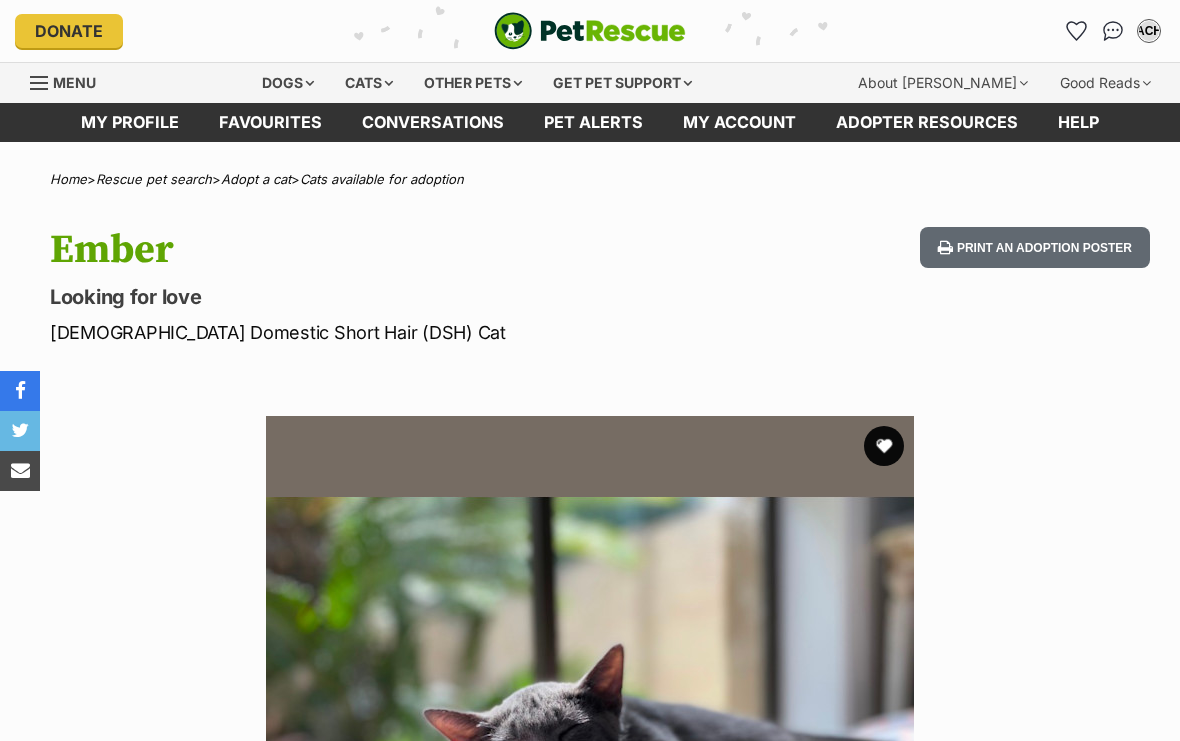 scroll, scrollTop: 0, scrollLeft: 0, axis: both 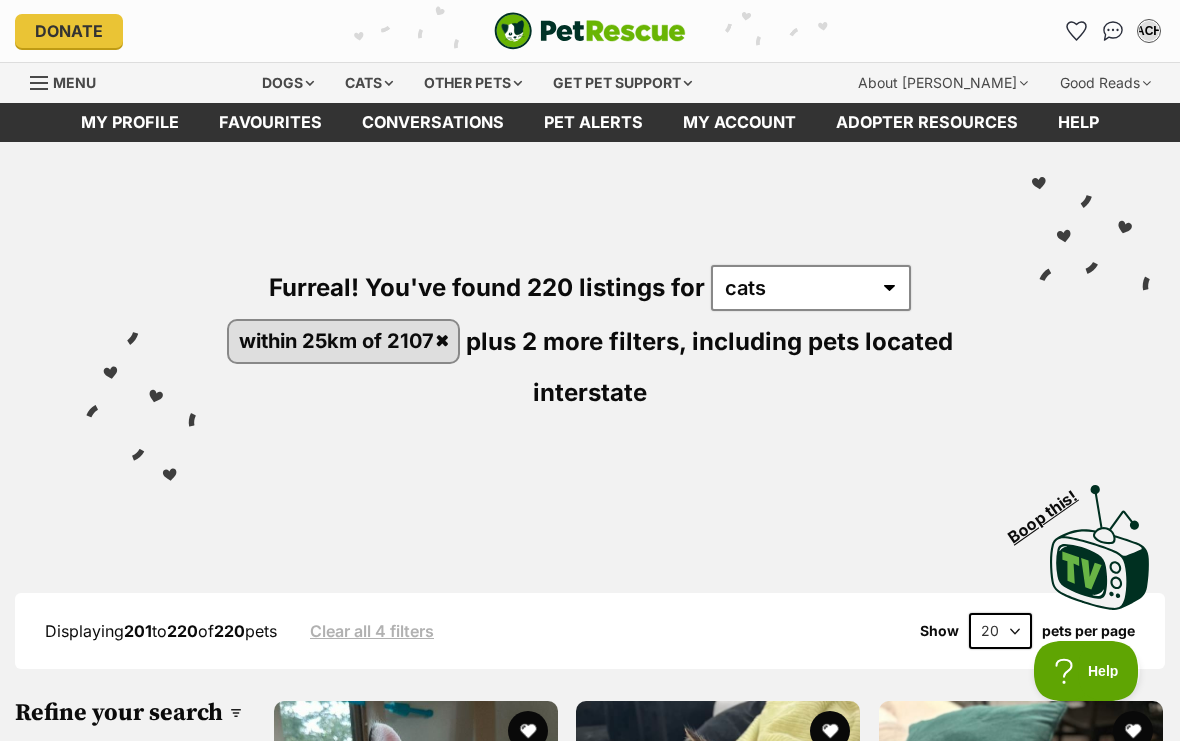 click 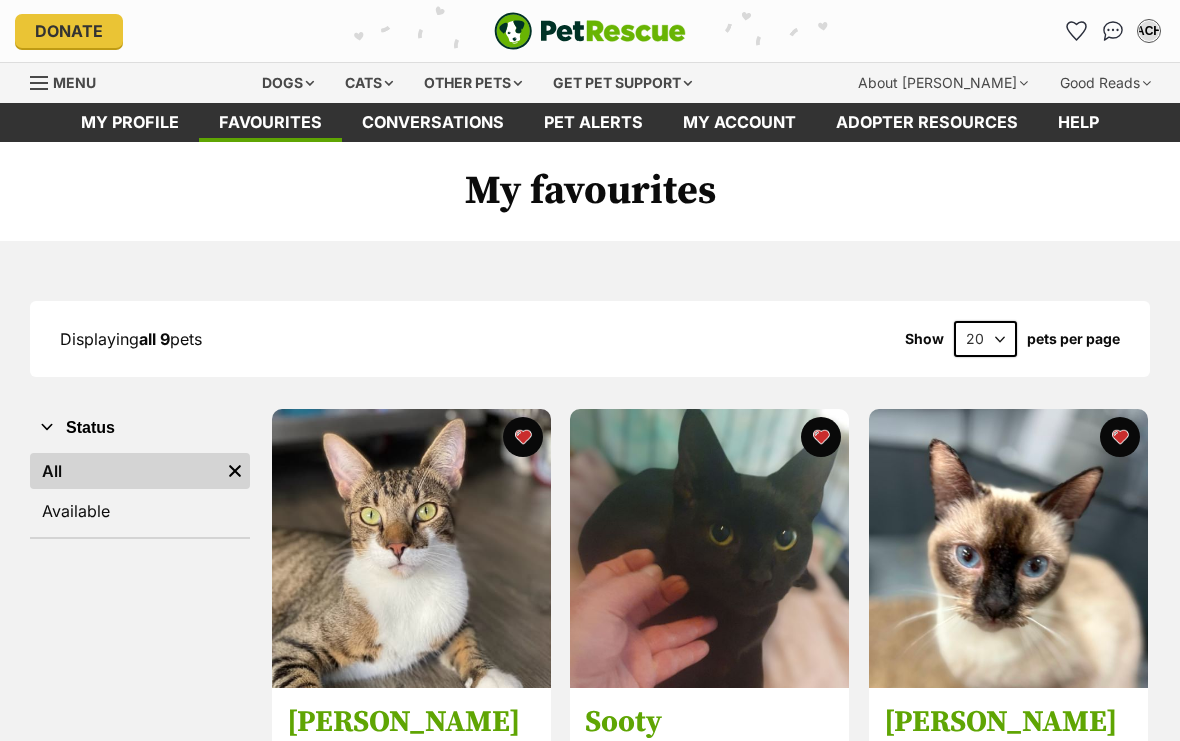 scroll, scrollTop: 0, scrollLeft: 0, axis: both 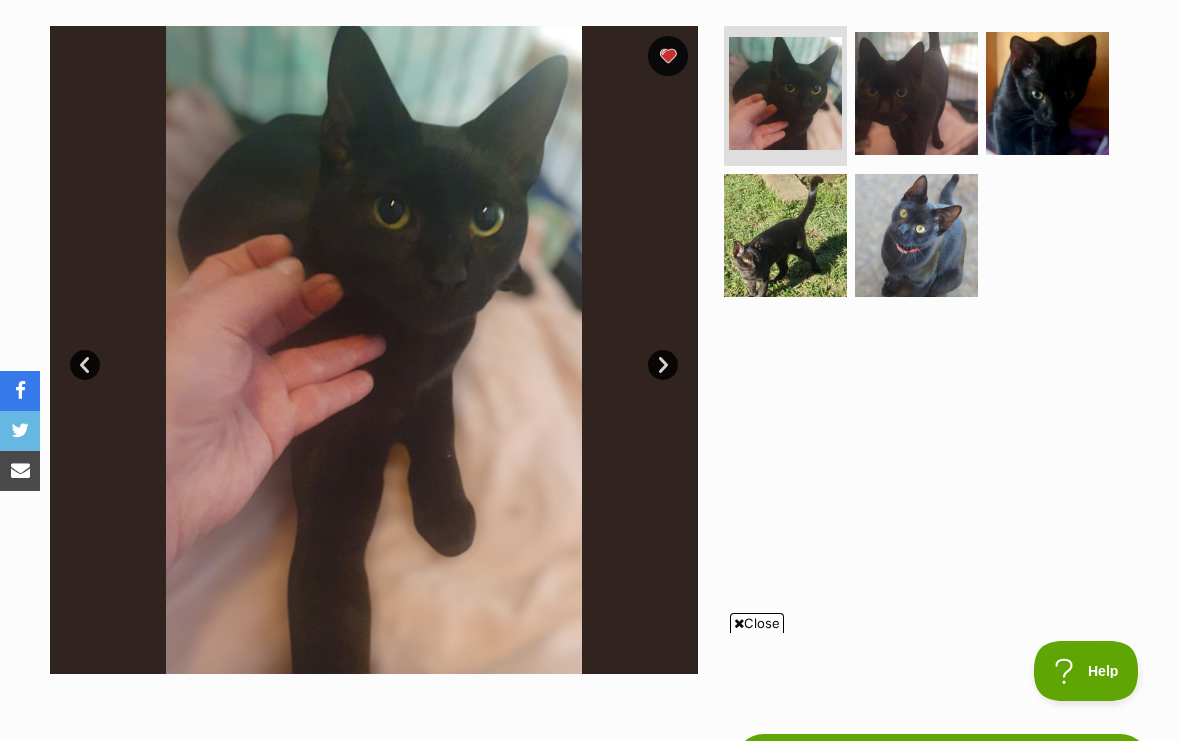 click on "Next" at bounding box center (663, 365) 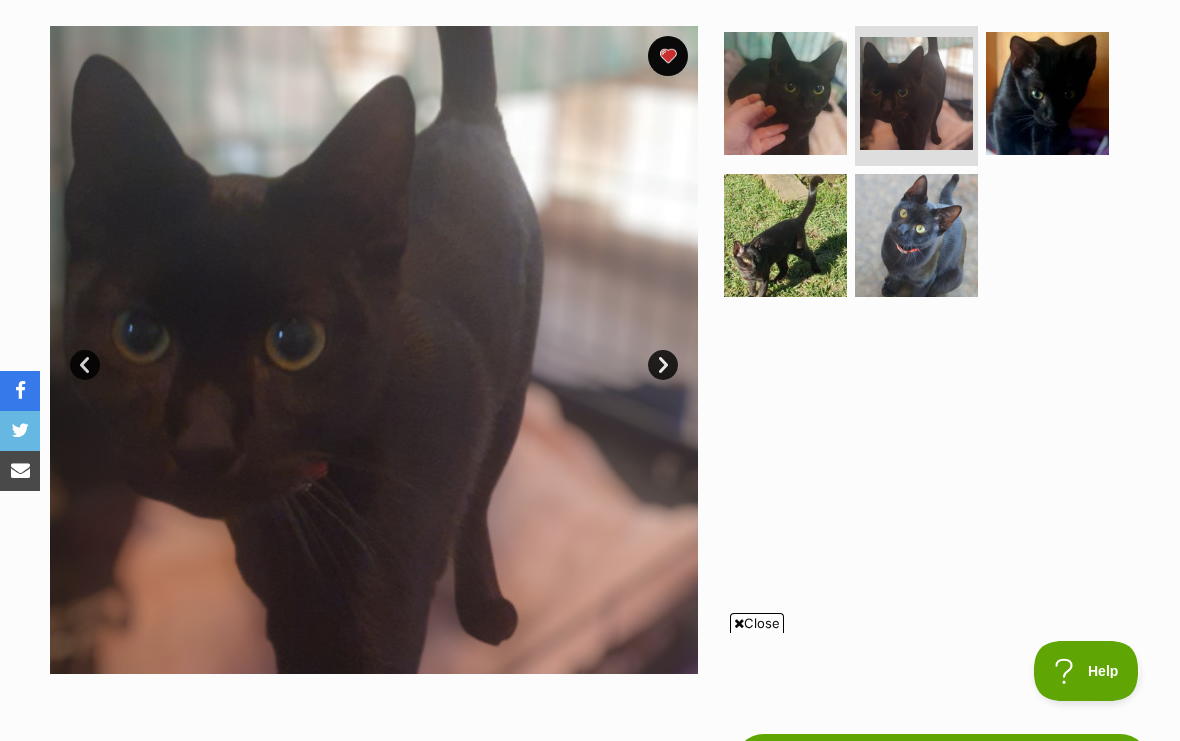 click on "Next" at bounding box center [663, 365] 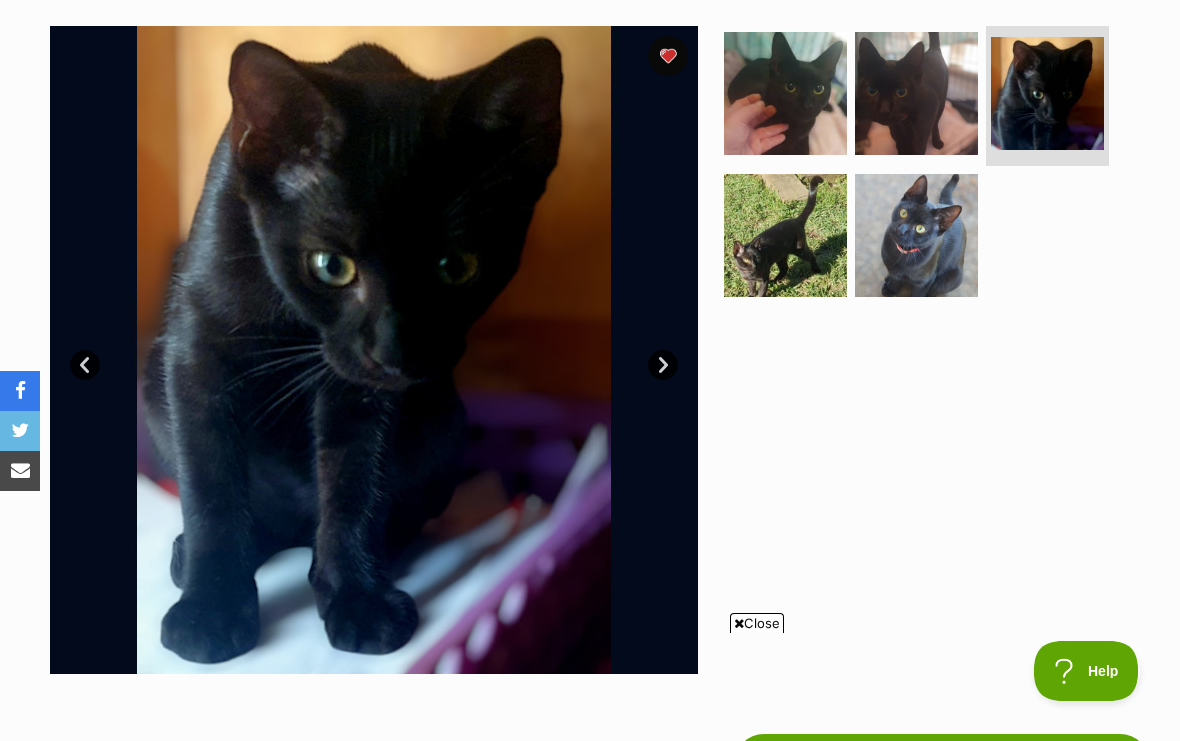 click on "Next" at bounding box center (663, 365) 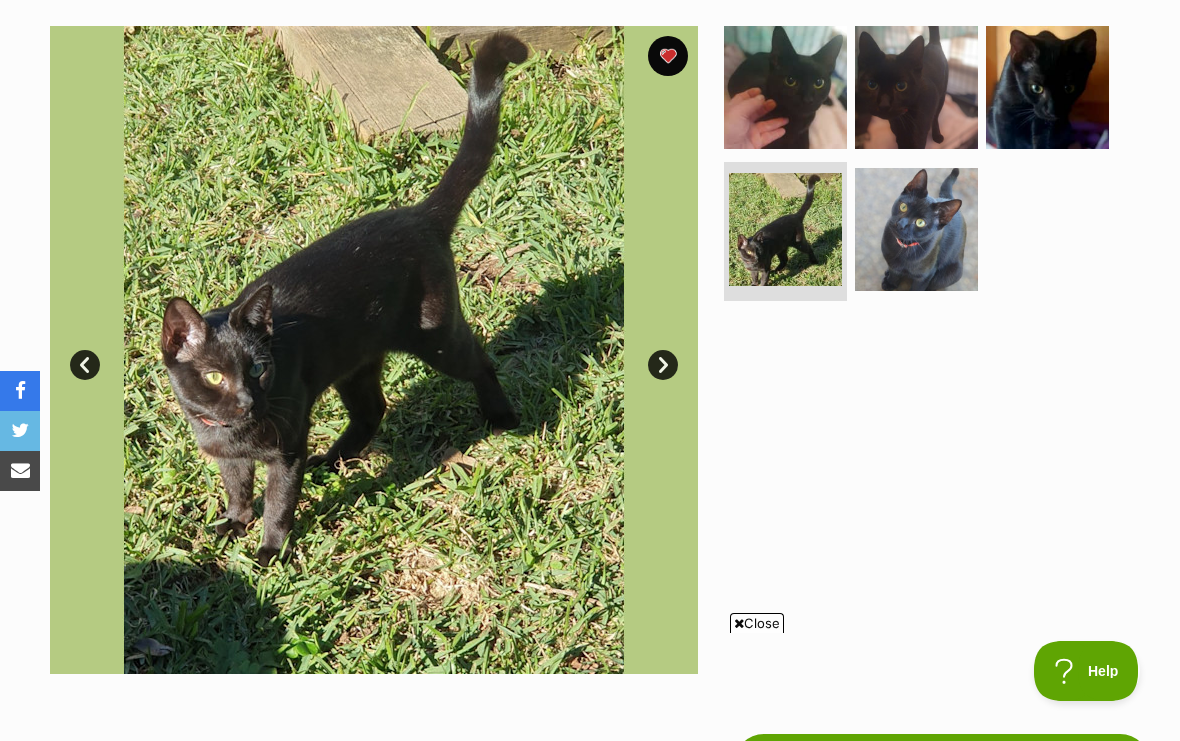 click on "Next" at bounding box center [663, 365] 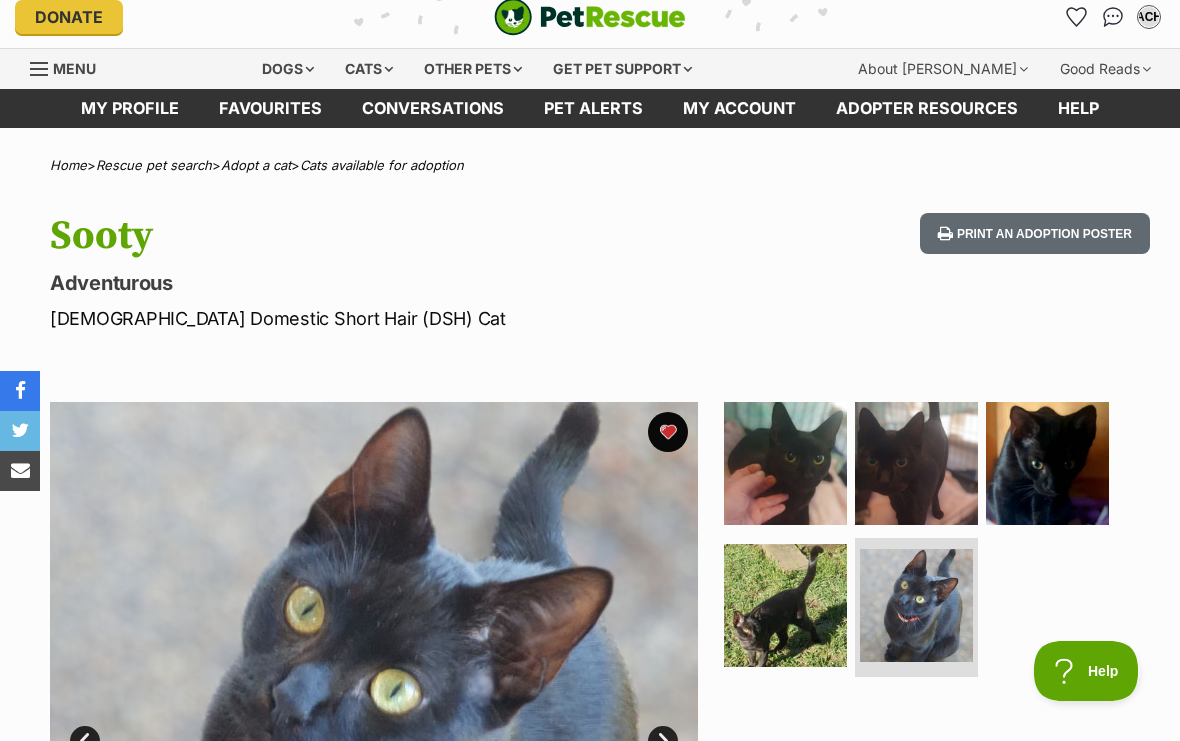 scroll, scrollTop: 0, scrollLeft: 0, axis: both 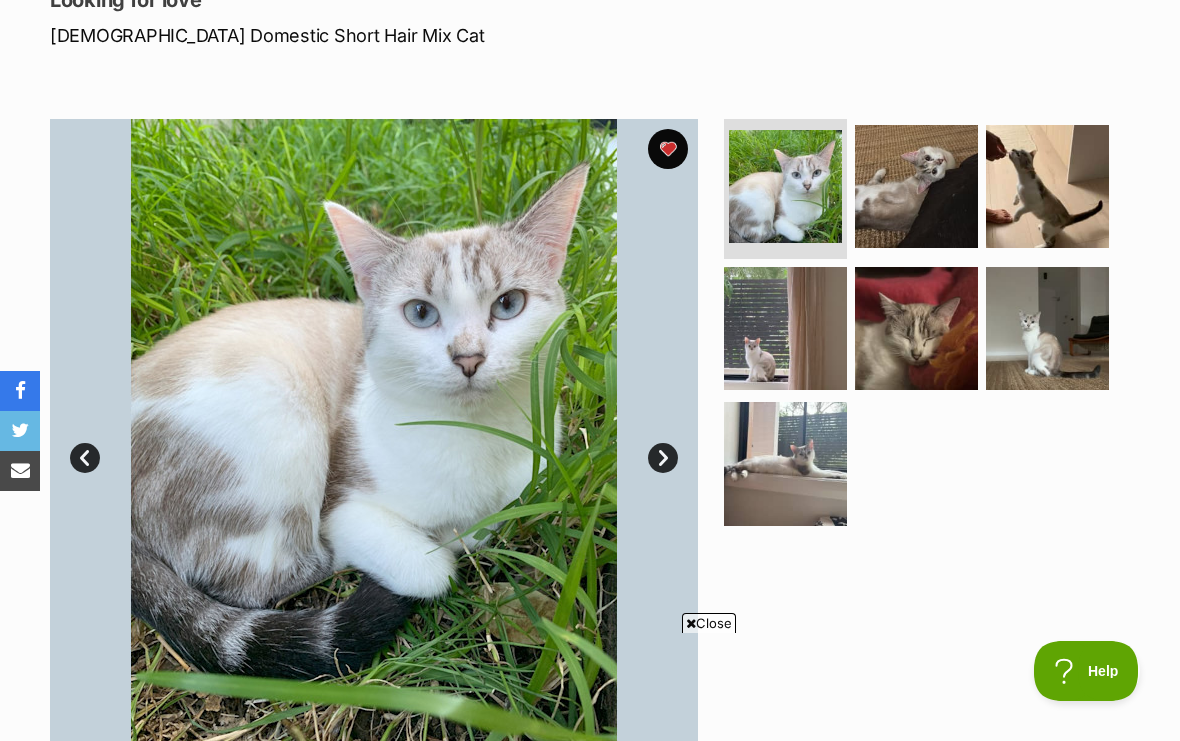 click at bounding box center (785, 463) 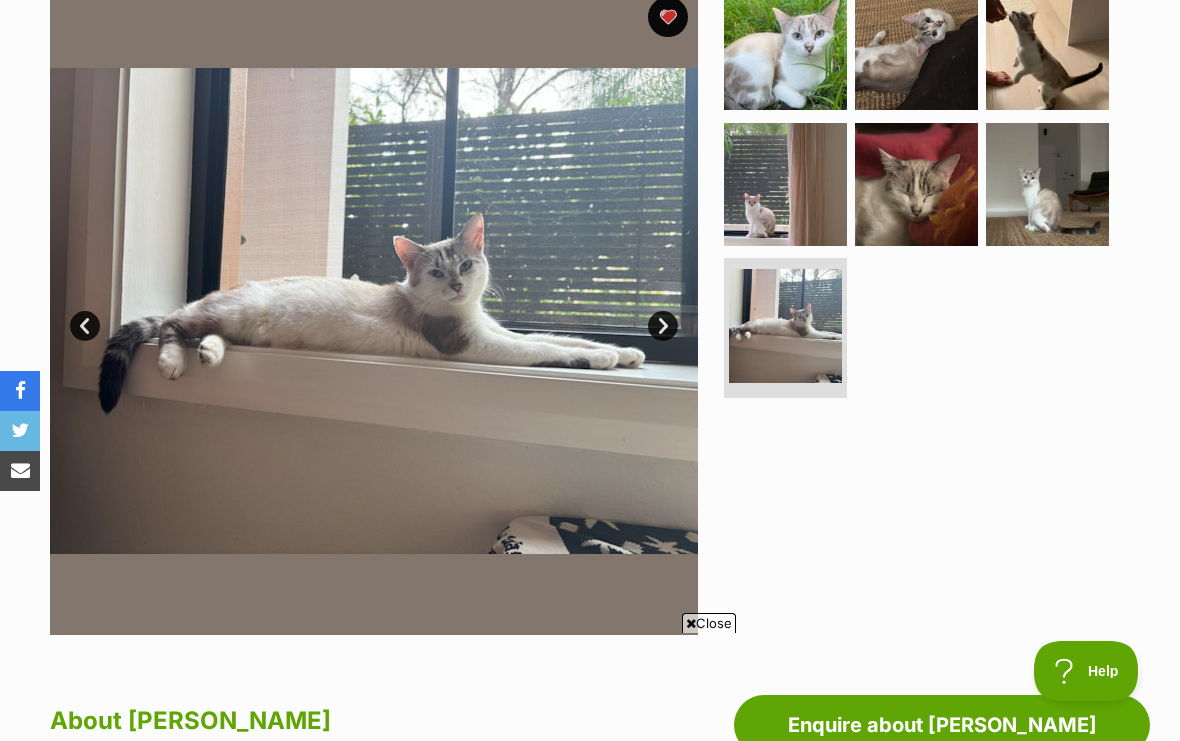 scroll, scrollTop: 383, scrollLeft: 0, axis: vertical 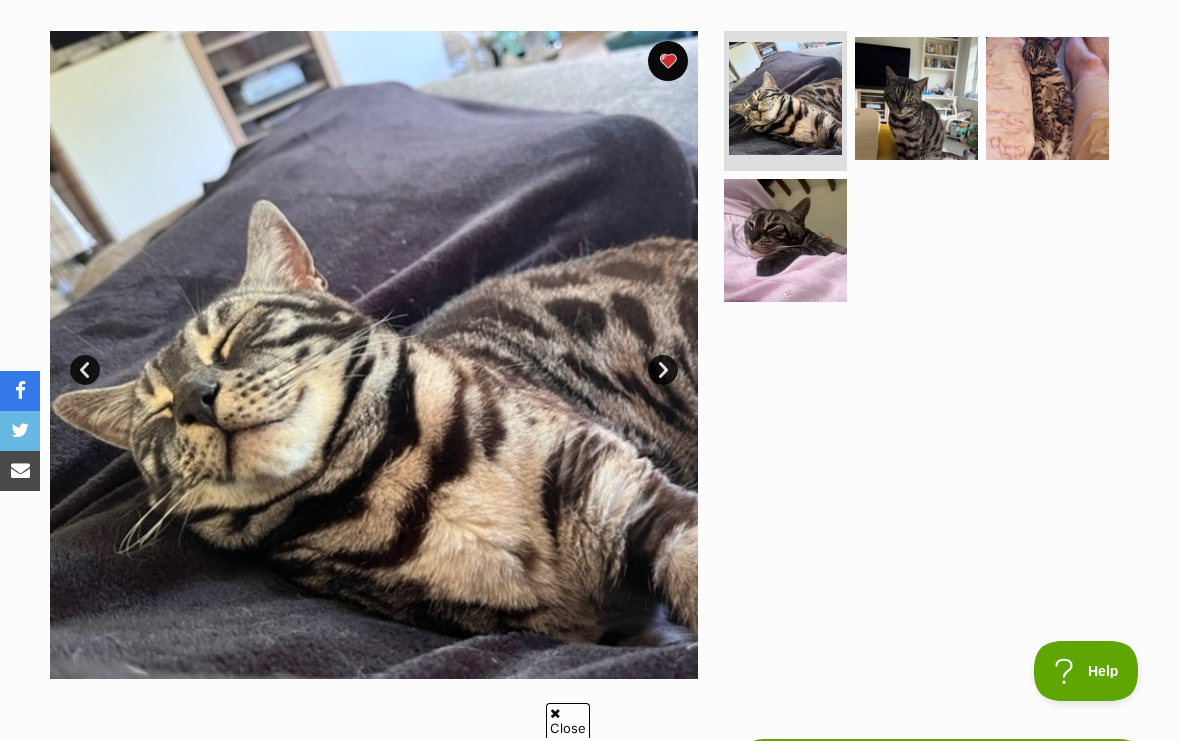 click at bounding box center (916, 98) 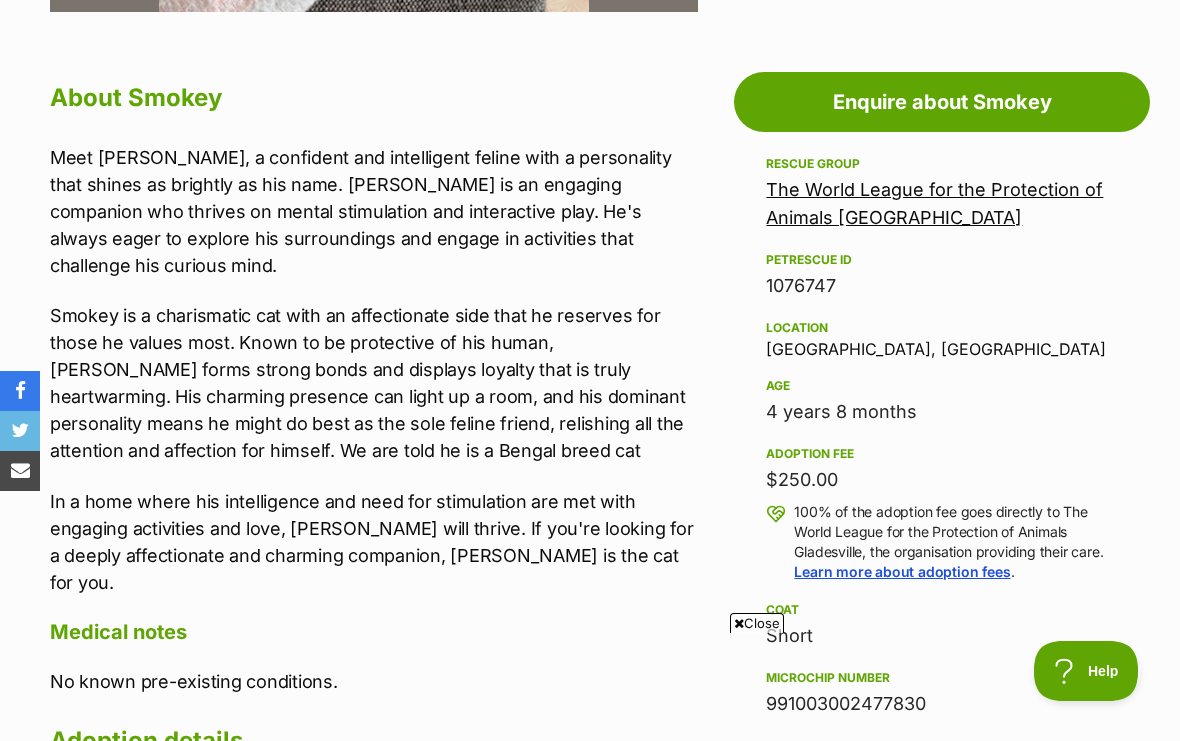 scroll, scrollTop: 1044, scrollLeft: 0, axis: vertical 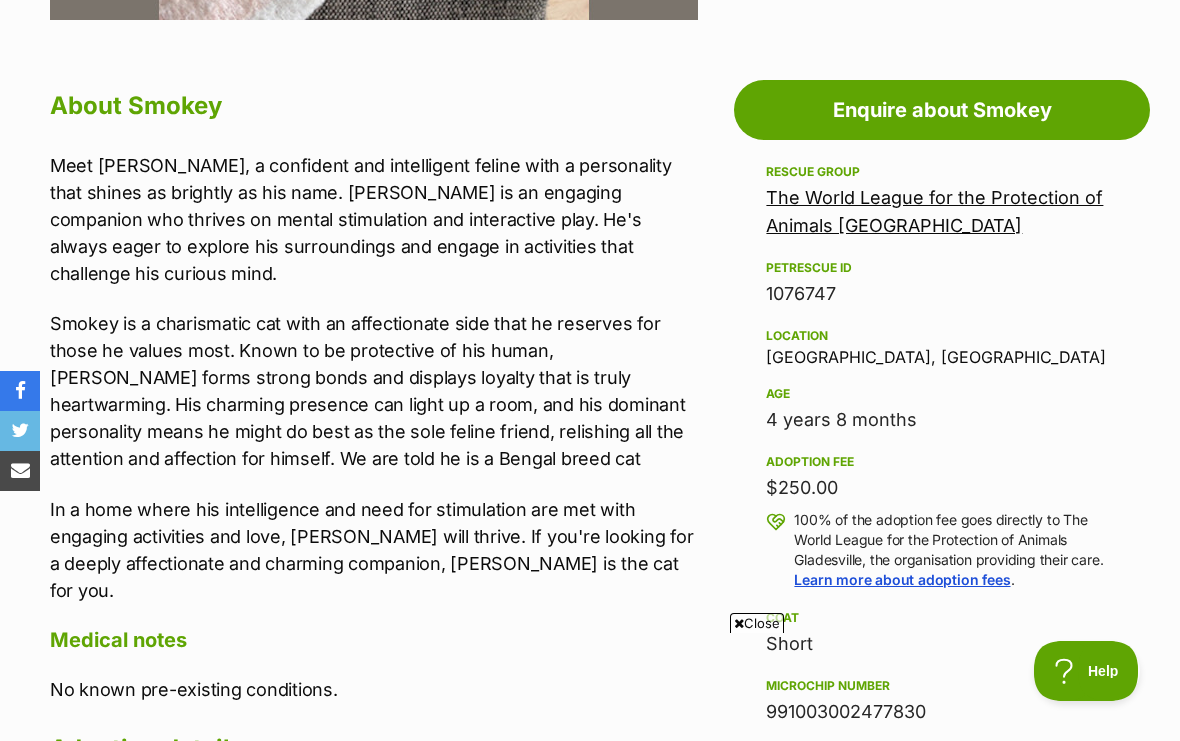 click on "The World League for the Protection of Animals Gladesville" at bounding box center [934, 211] 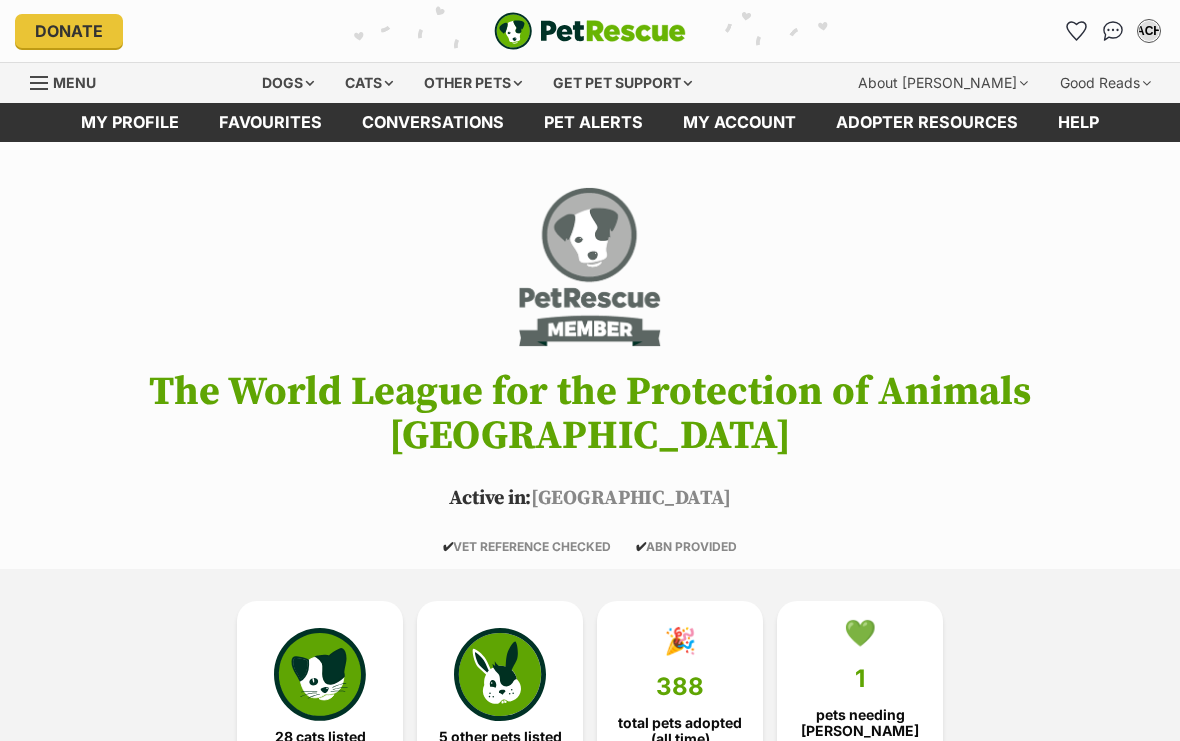 scroll, scrollTop: 0, scrollLeft: 0, axis: both 